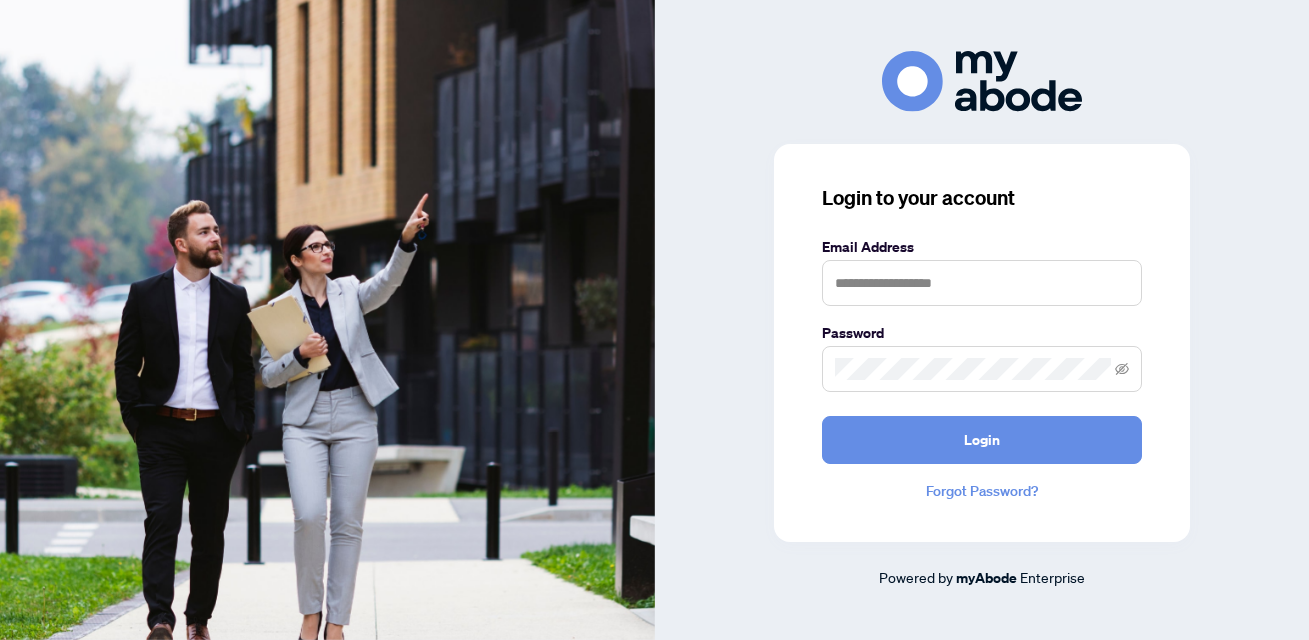 scroll, scrollTop: 0, scrollLeft: 0, axis: both 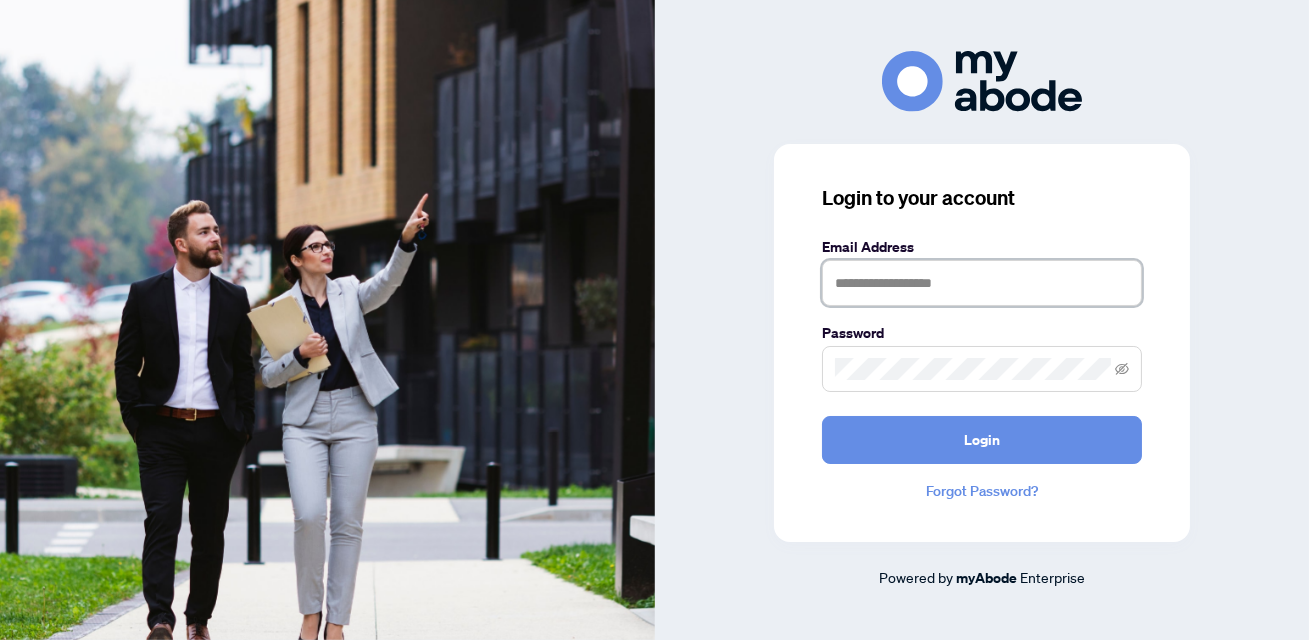 click at bounding box center [982, 283] 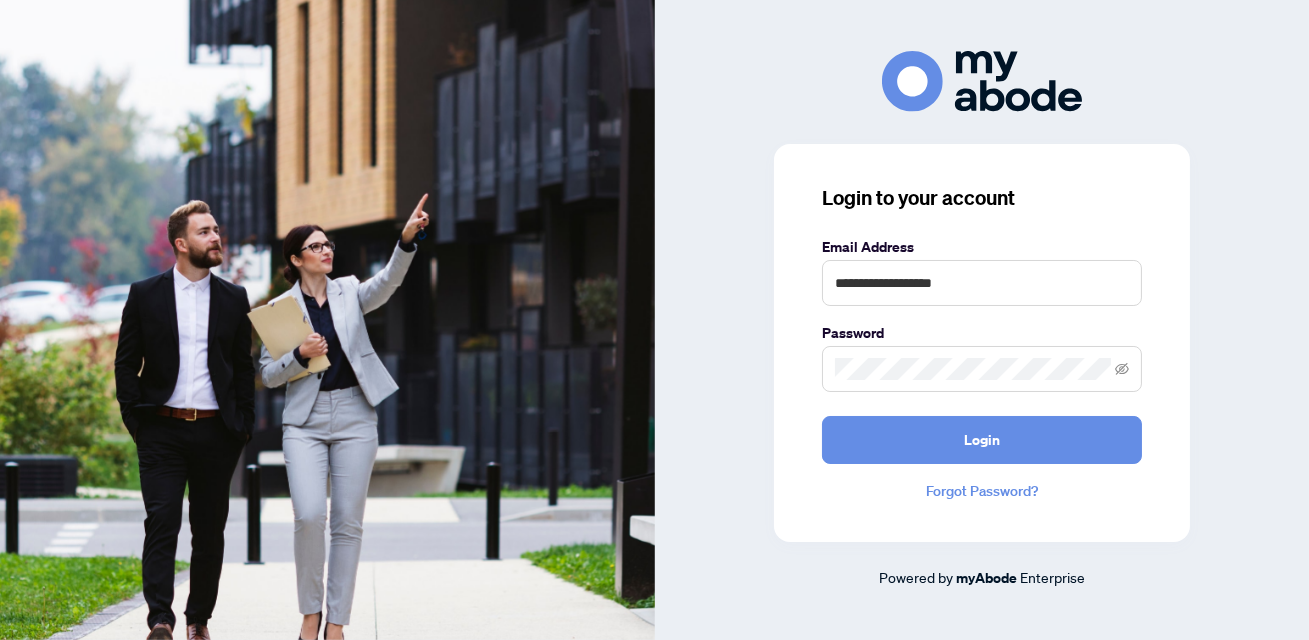 click at bounding box center (982, 369) 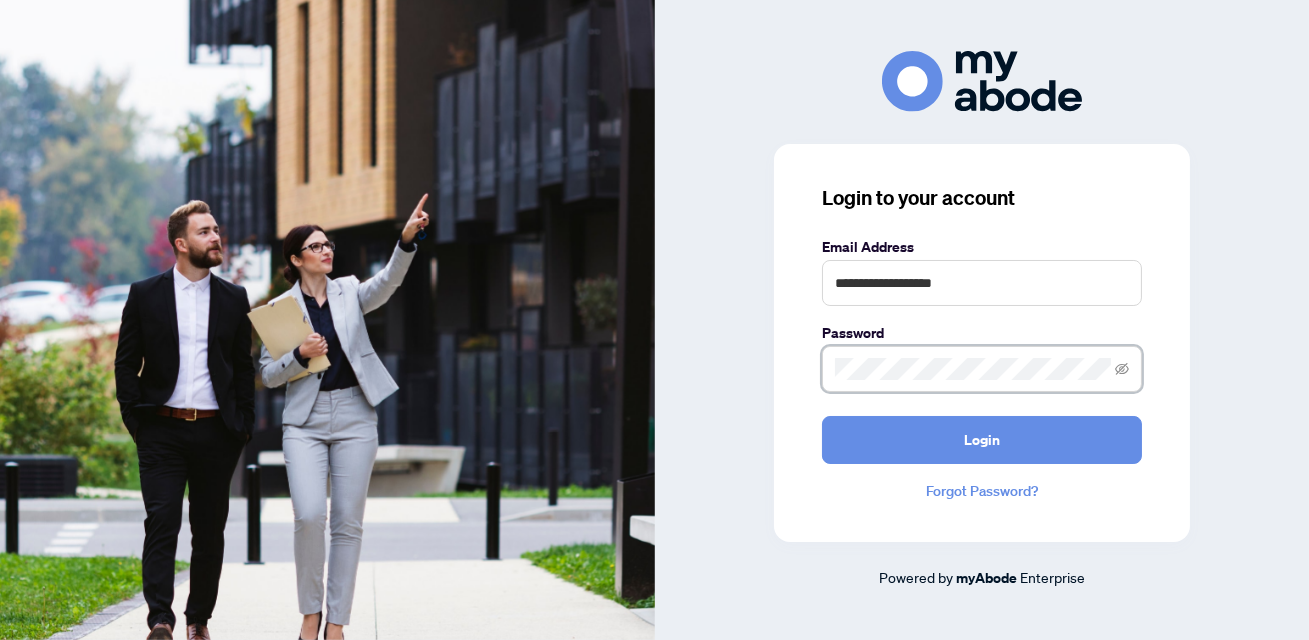 click on "Login" at bounding box center (982, 440) 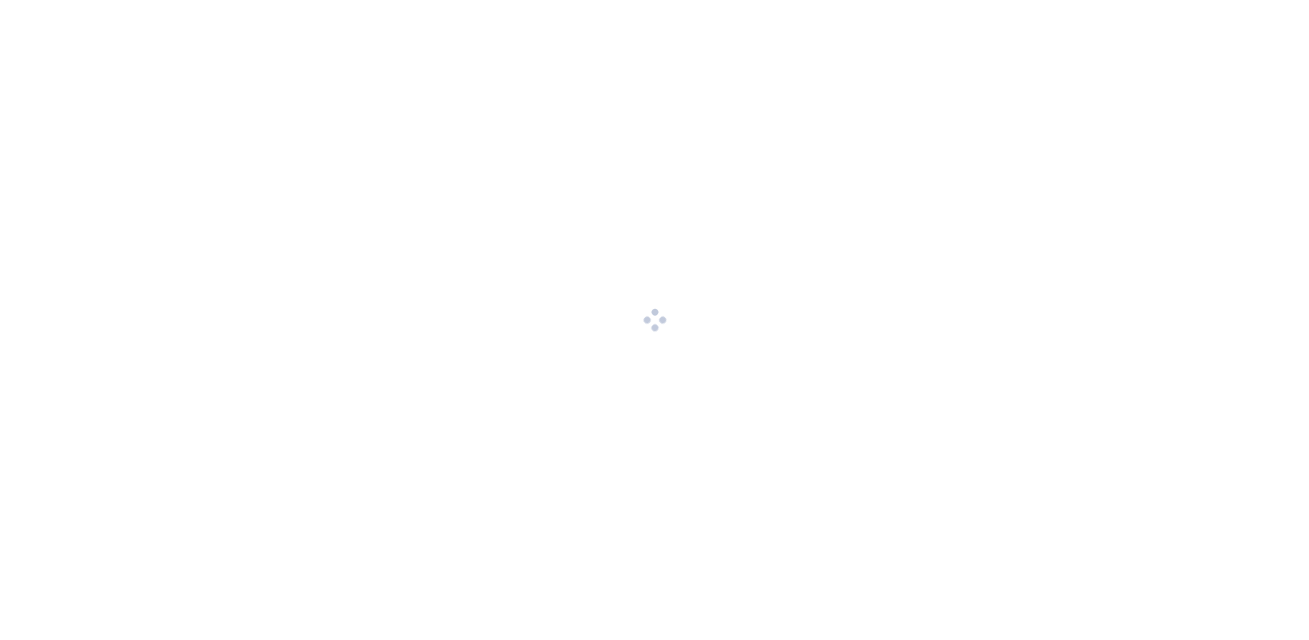 scroll, scrollTop: 0, scrollLeft: 0, axis: both 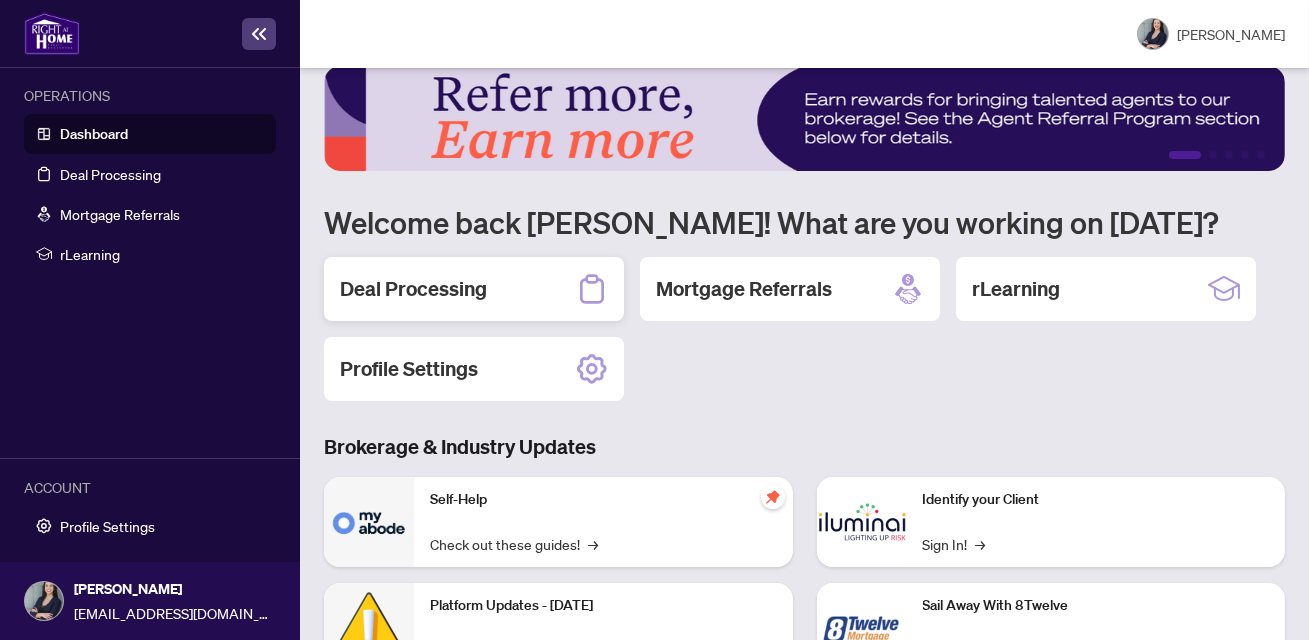 click on "Deal Processing" at bounding box center (474, 289) 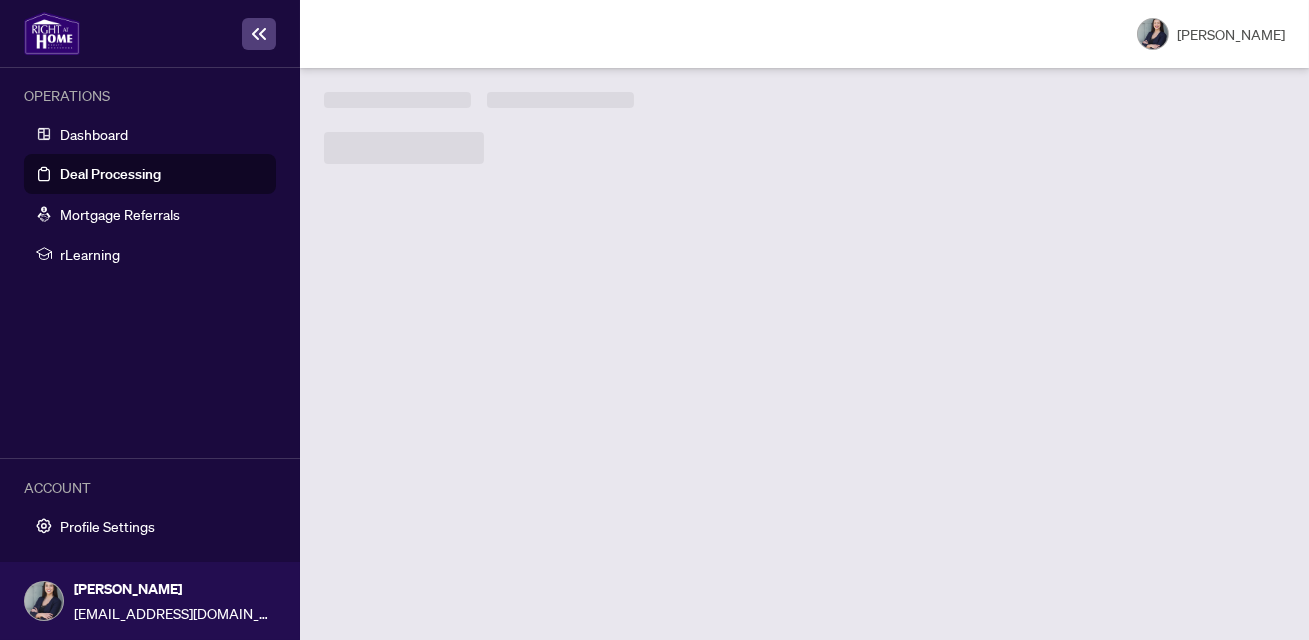 scroll, scrollTop: 0, scrollLeft: 0, axis: both 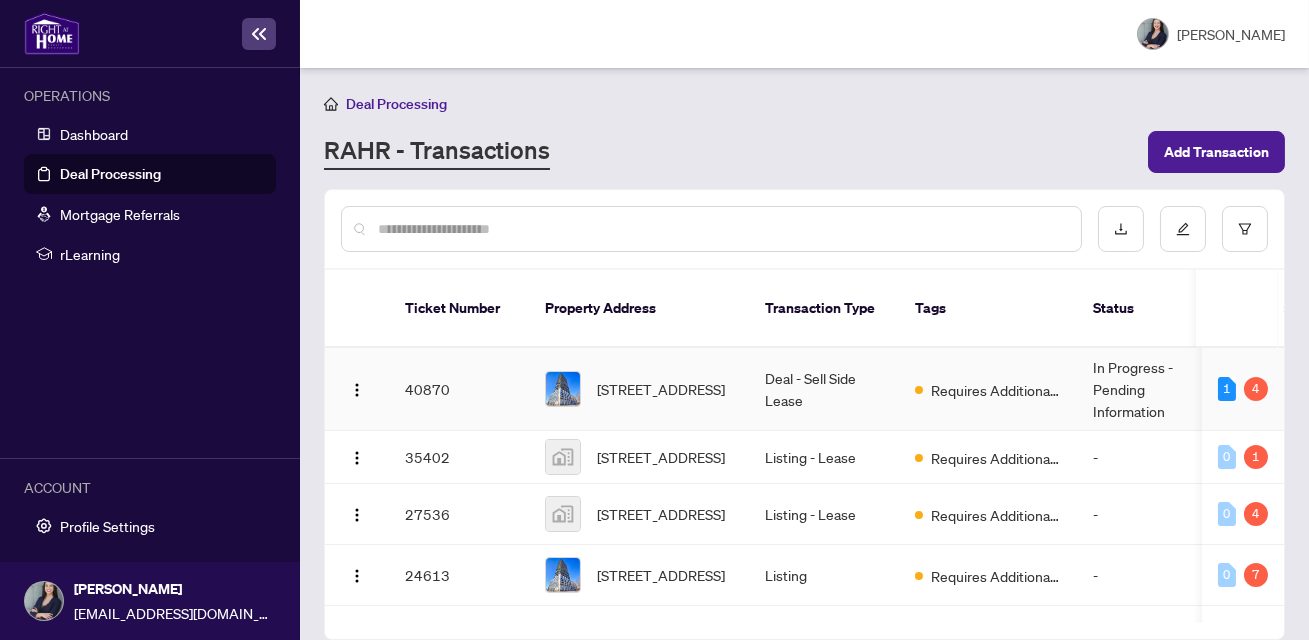 click on "40870" at bounding box center (459, 389) 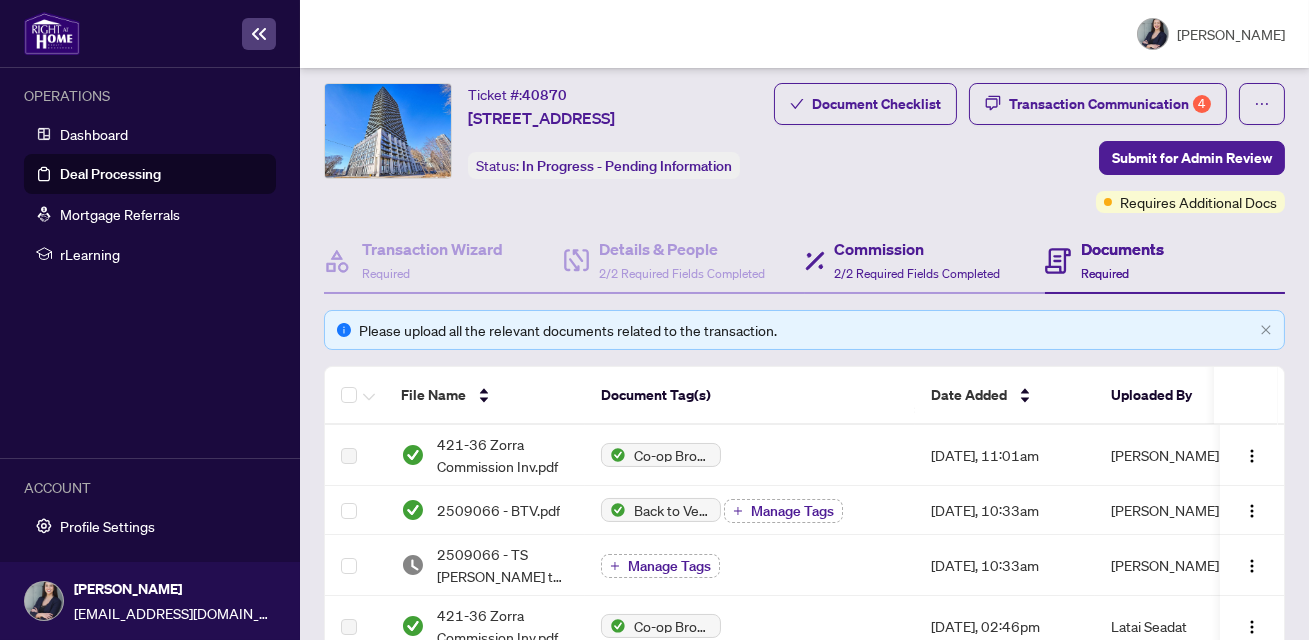 scroll, scrollTop: 27, scrollLeft: 0, axis: vertical 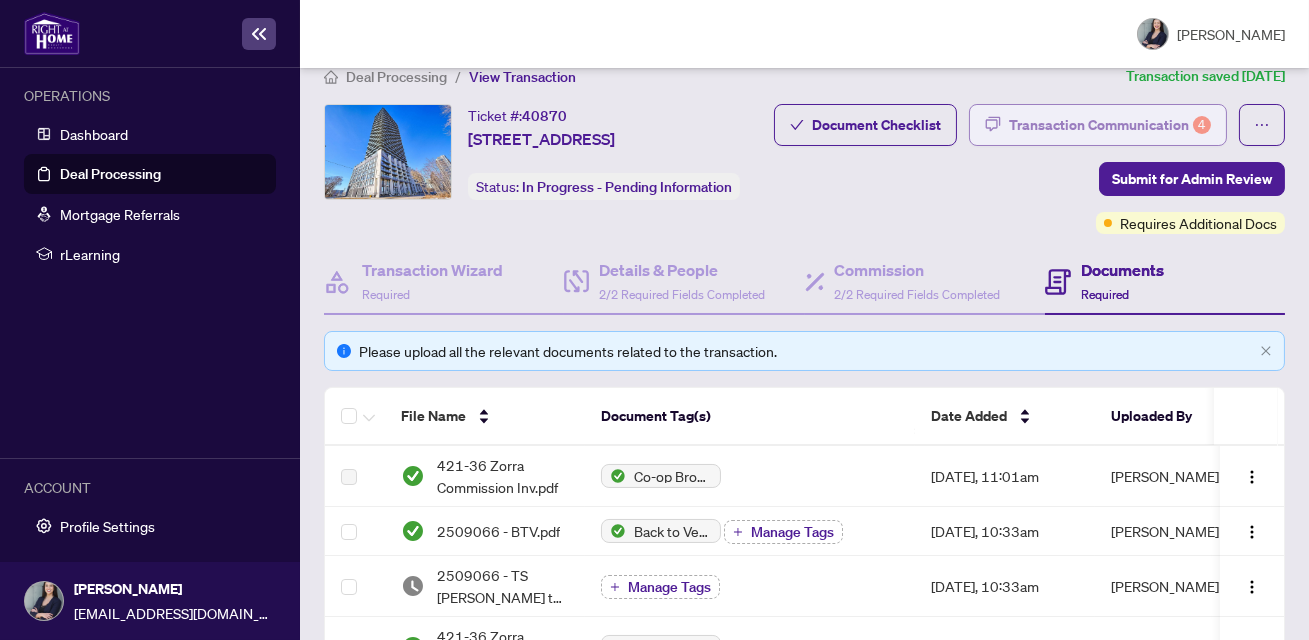 click on "Transaction Communication 4" at bounding box center (1098, 125) 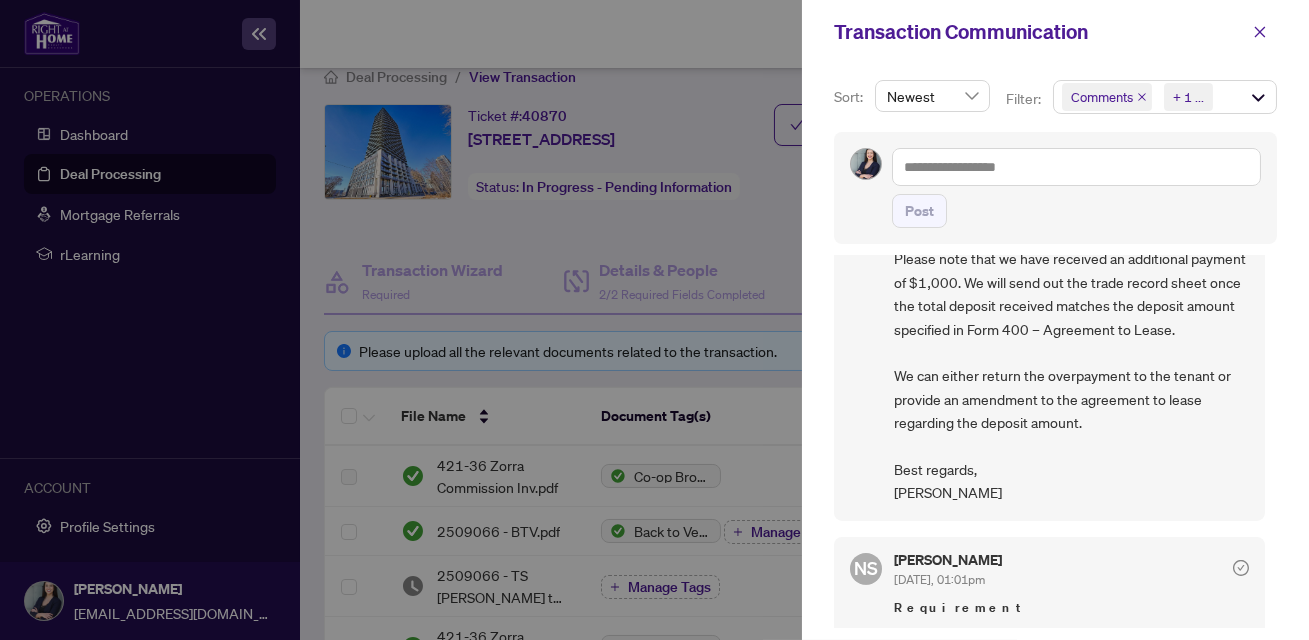 scroll, scrollTop: 1070, scrollLeft: 0, axis: vertical 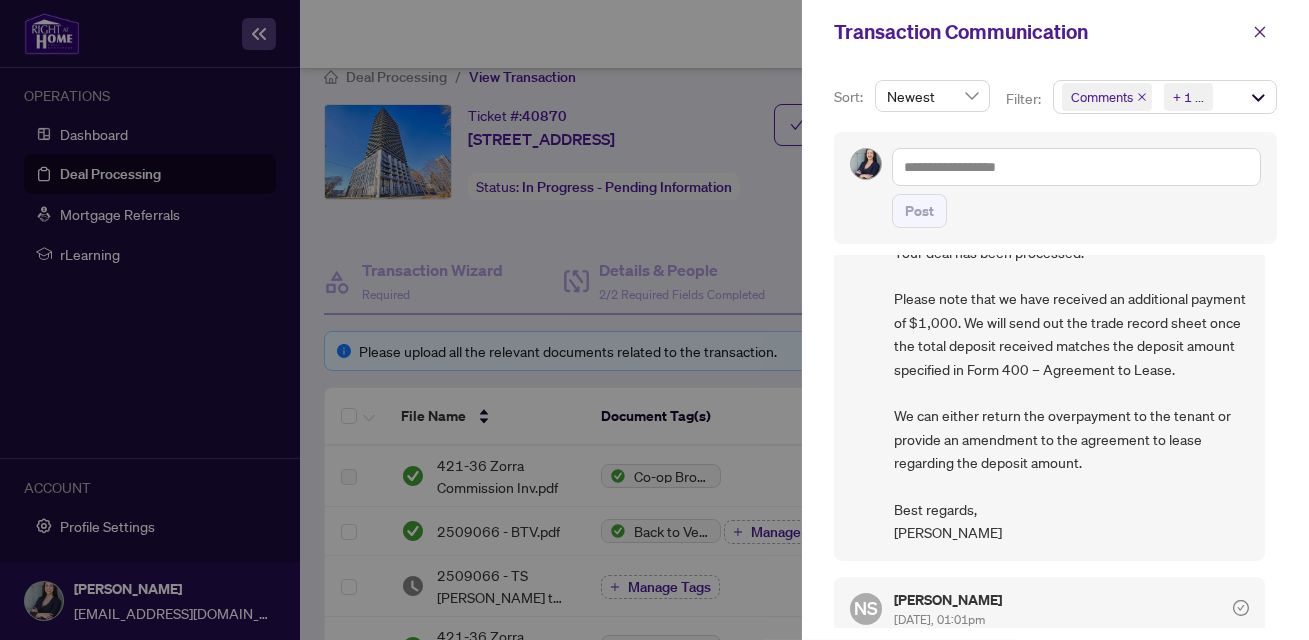 click on "Hi Nicole,
Your deal has been processed.
Please note that we have received an additional payment of $1,000. We will send out the trade record sheet once the total deposit received matches the deposit amount specified in Form 400 – Agreement to Lease.
We can either return the overpayment to the tenant or provide an amendment to the agreement to lease regarding the deposit amount.
Best regards,
Neena" at bounding box center [1071, 369] 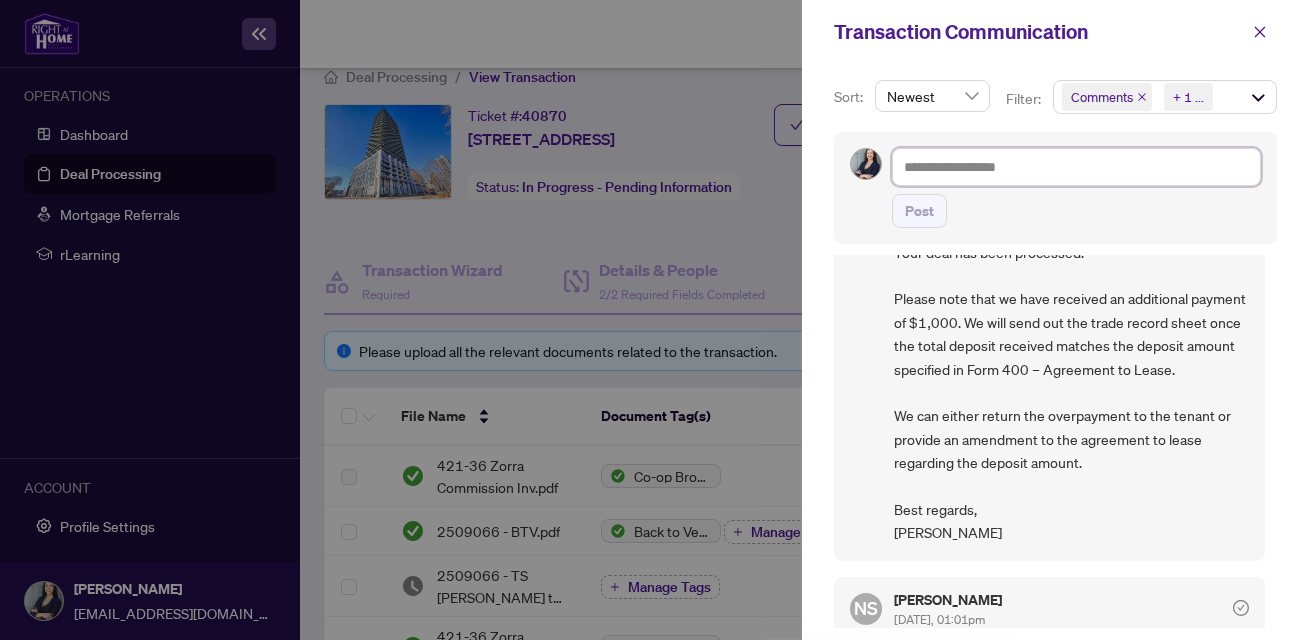 click at bounding box center [1076, 167] 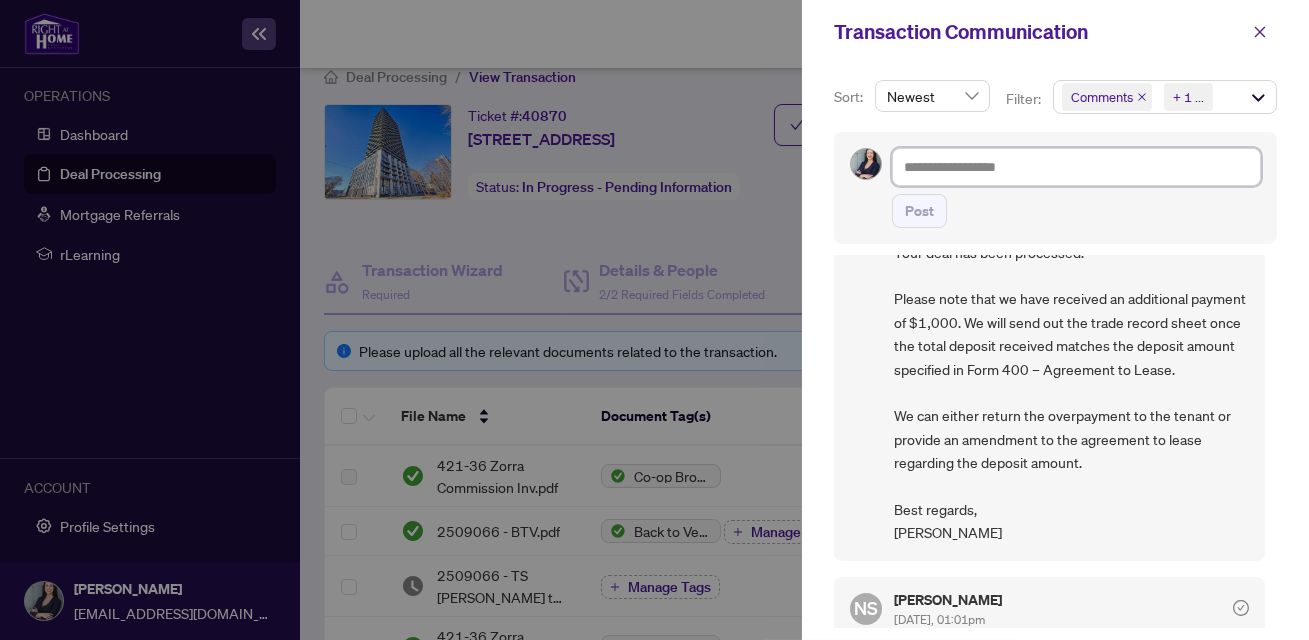 type on "*" 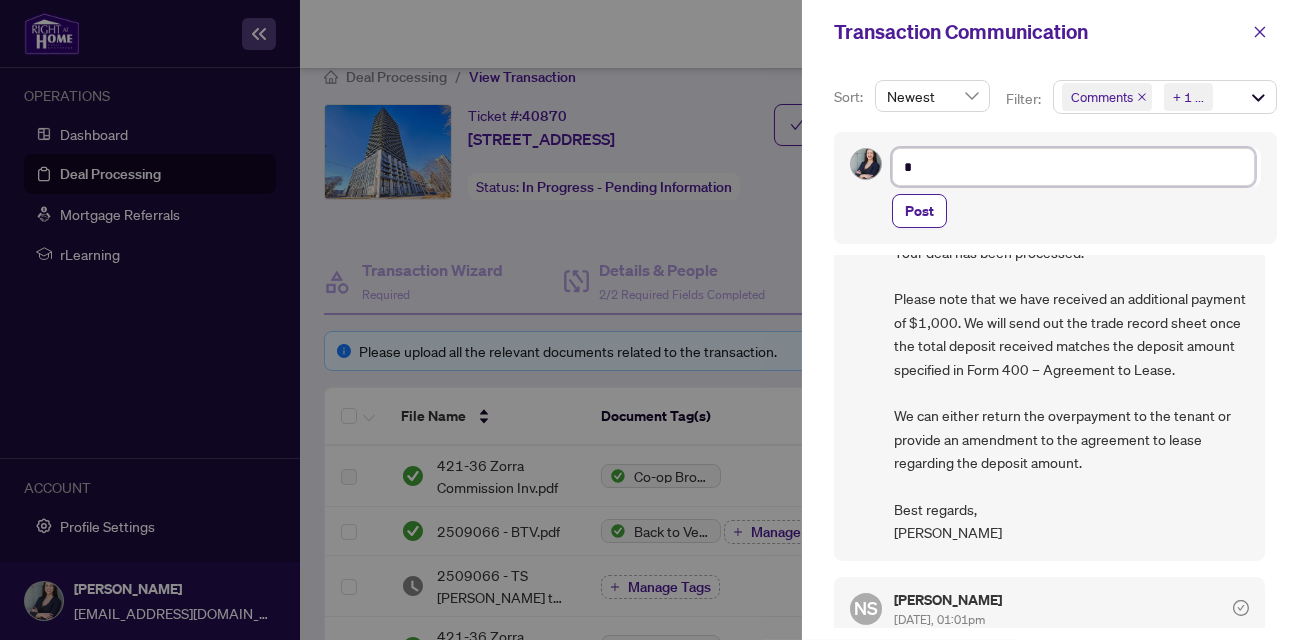 type on "**" 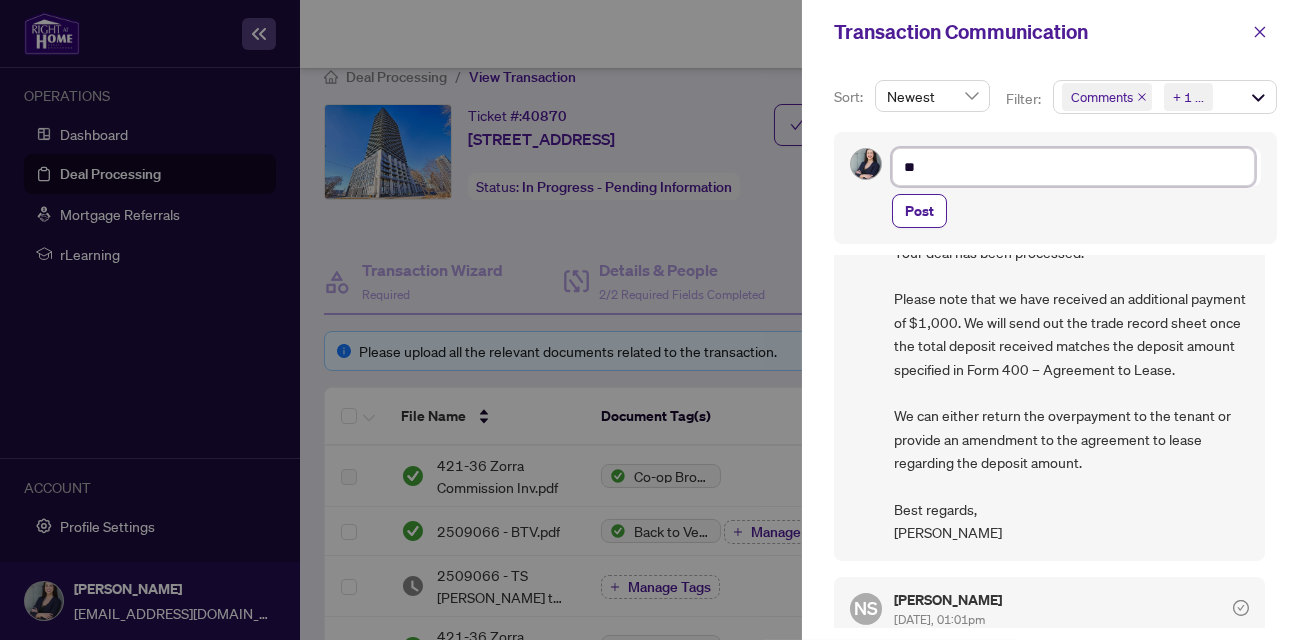 type on "**" 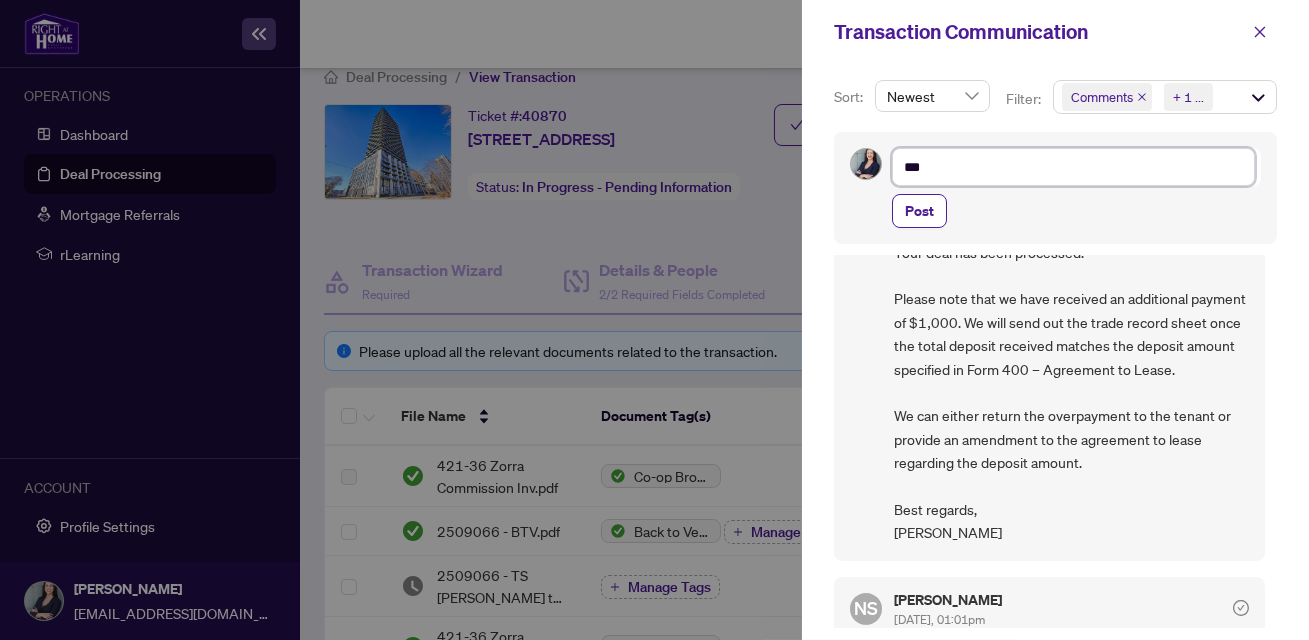 type on "****" 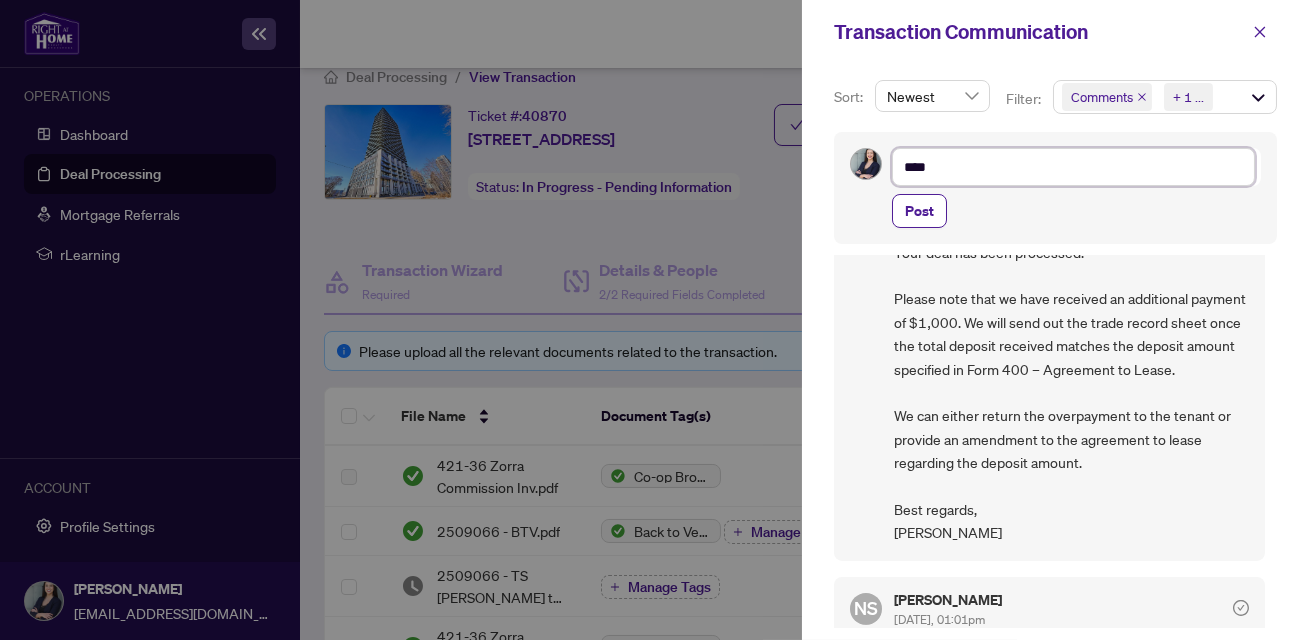 type on "****" 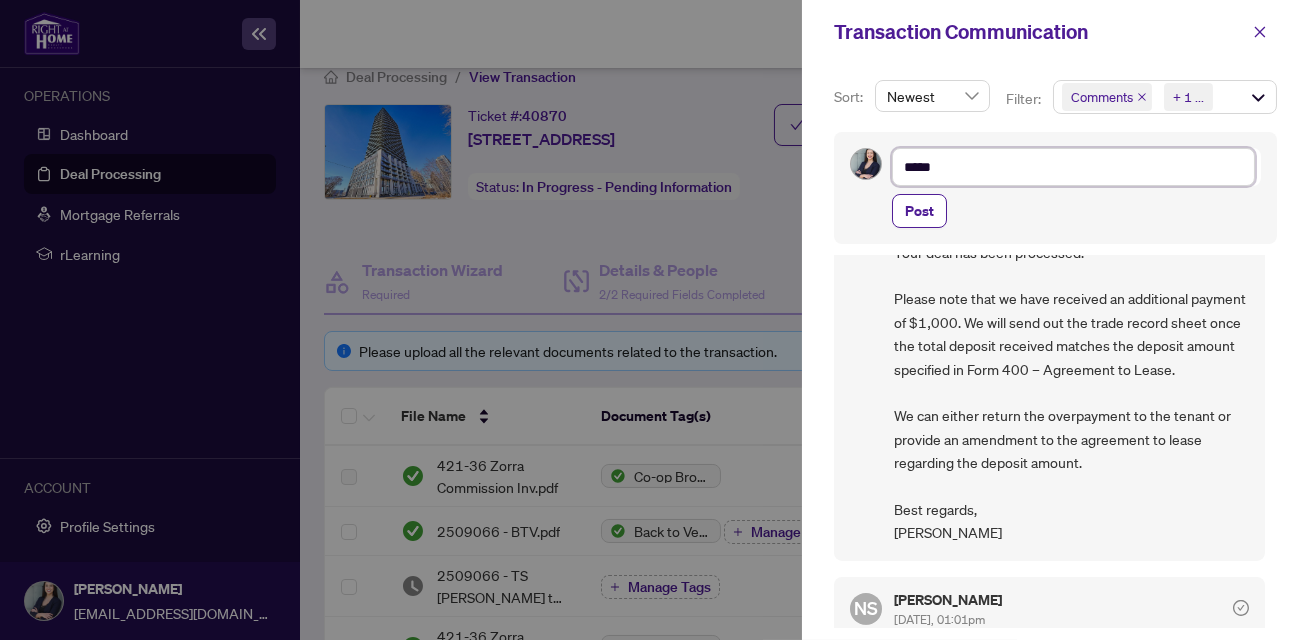 type on "******" 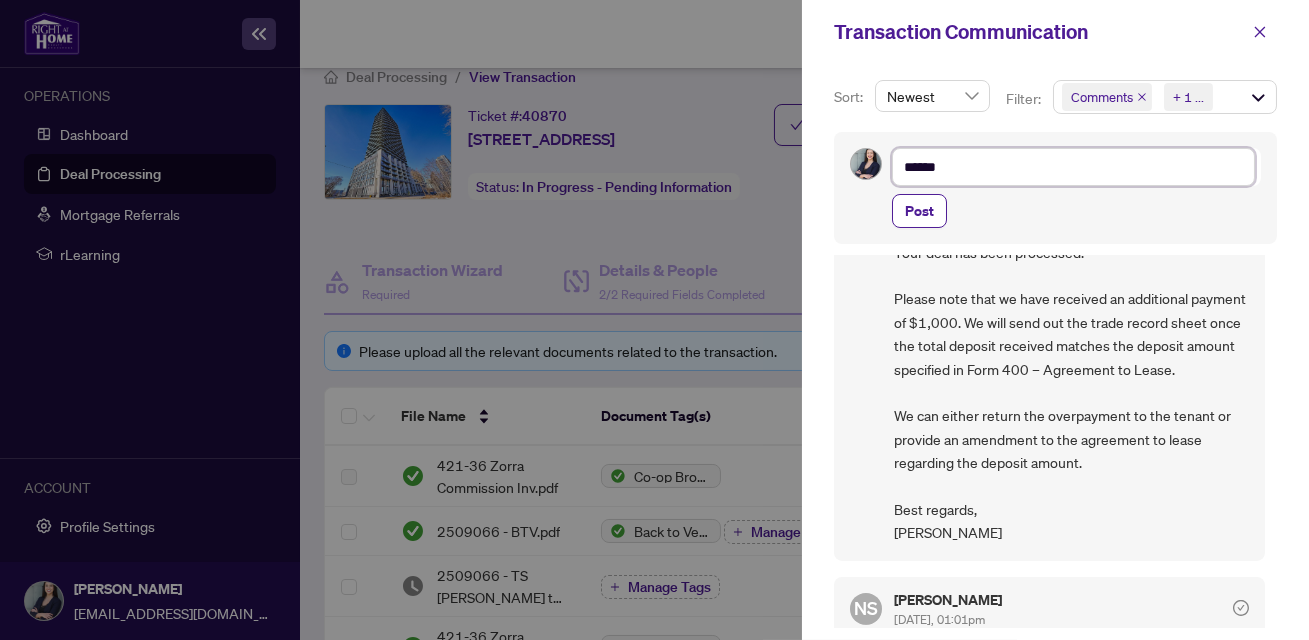 type on "*******" 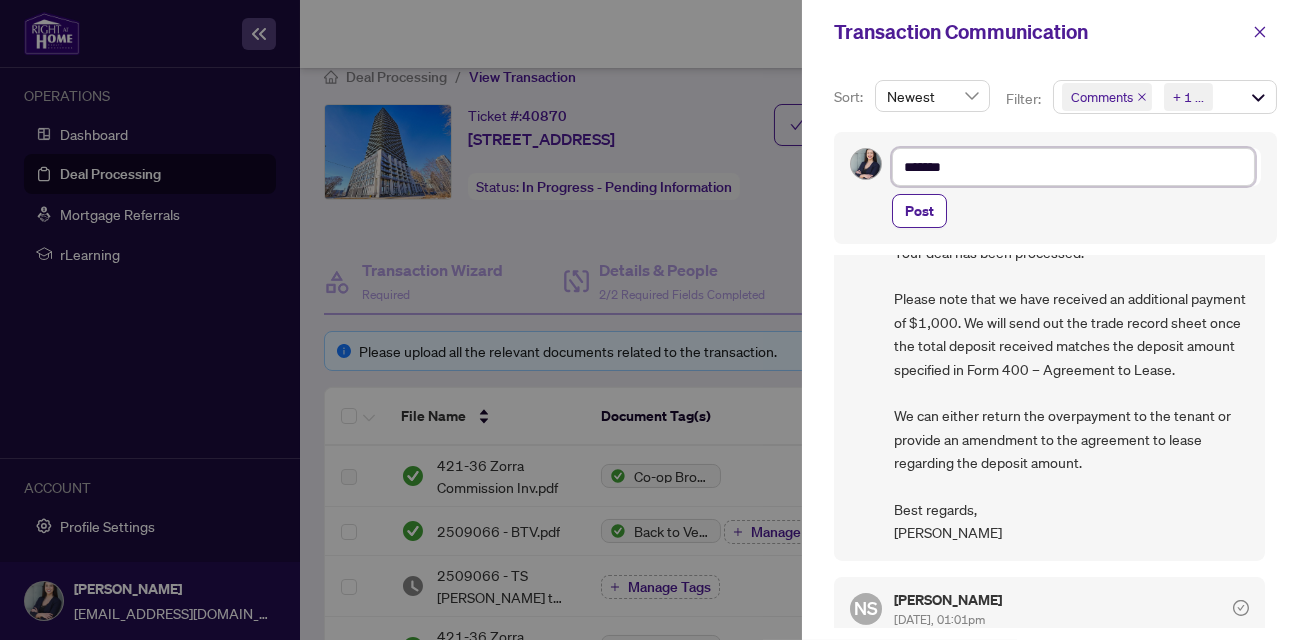 type on "********" 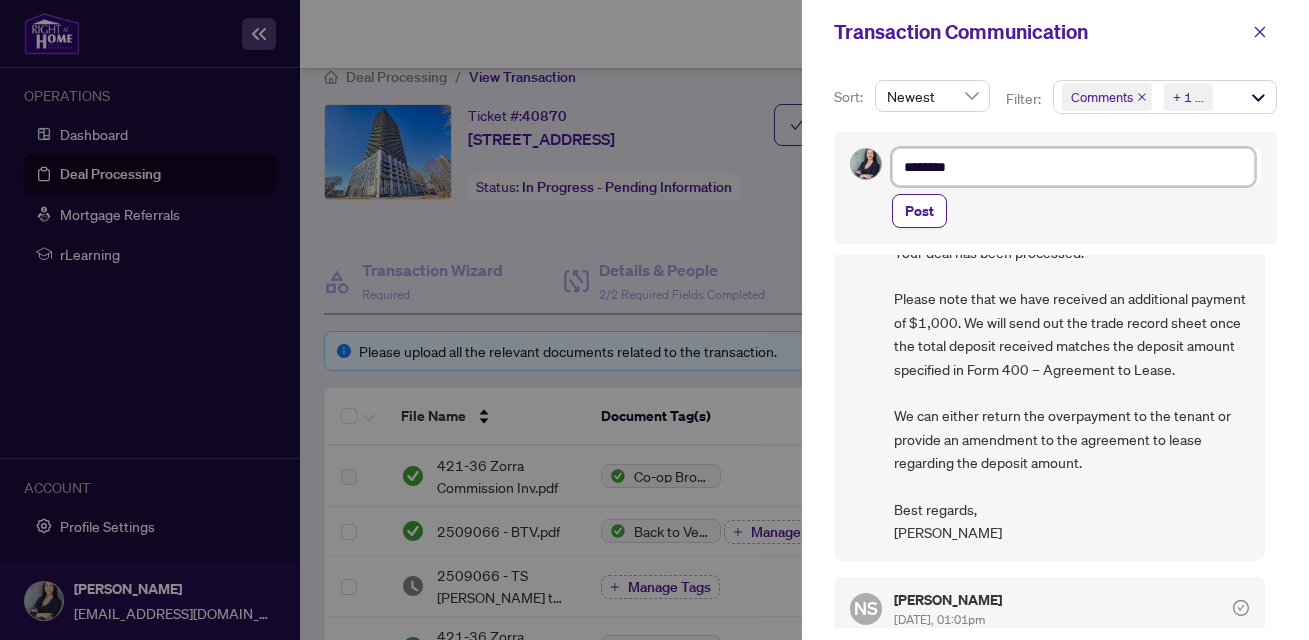 type on "********" 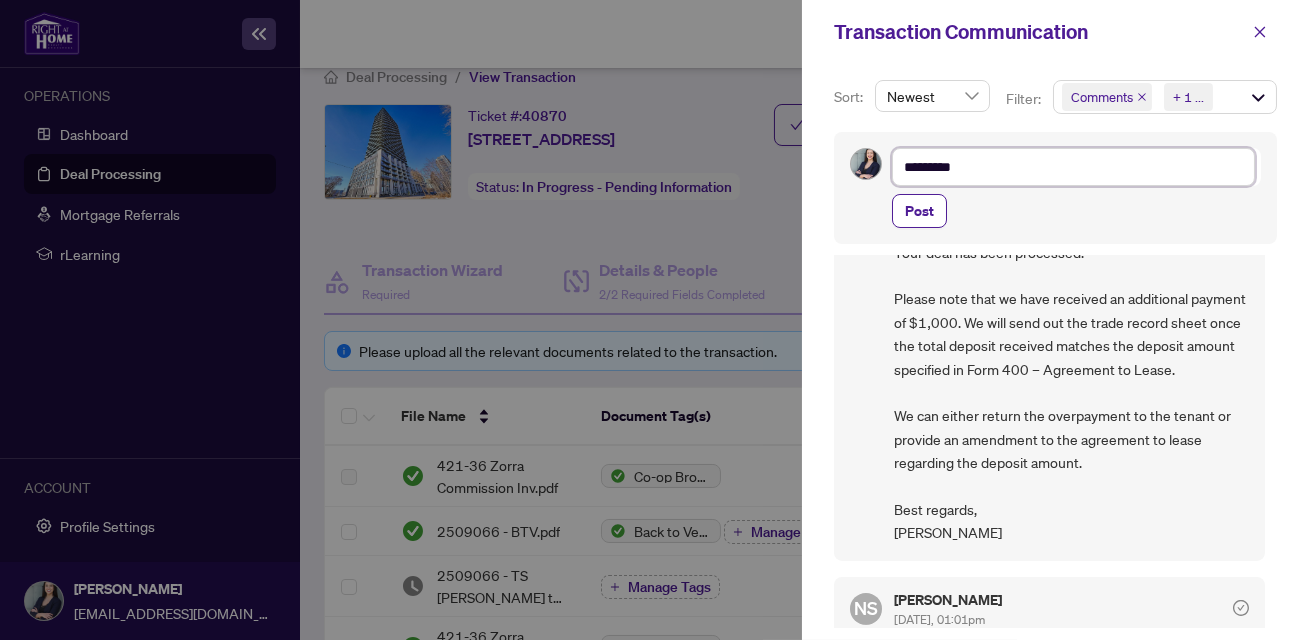 type on "********" 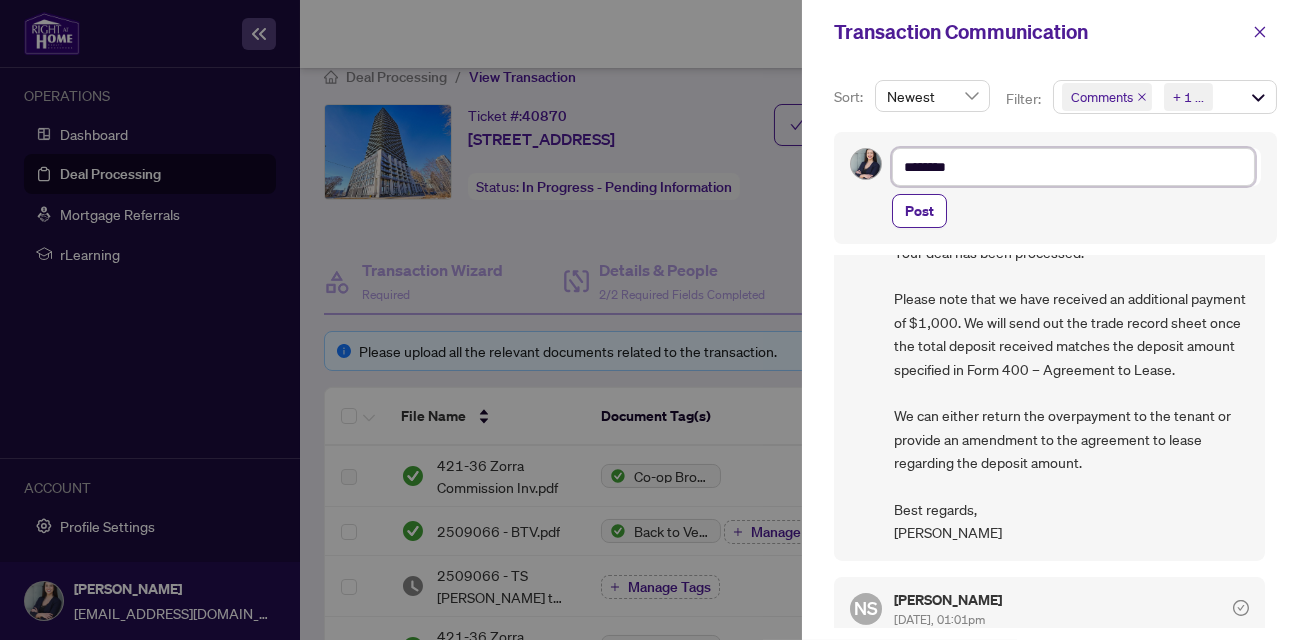 type on "********" 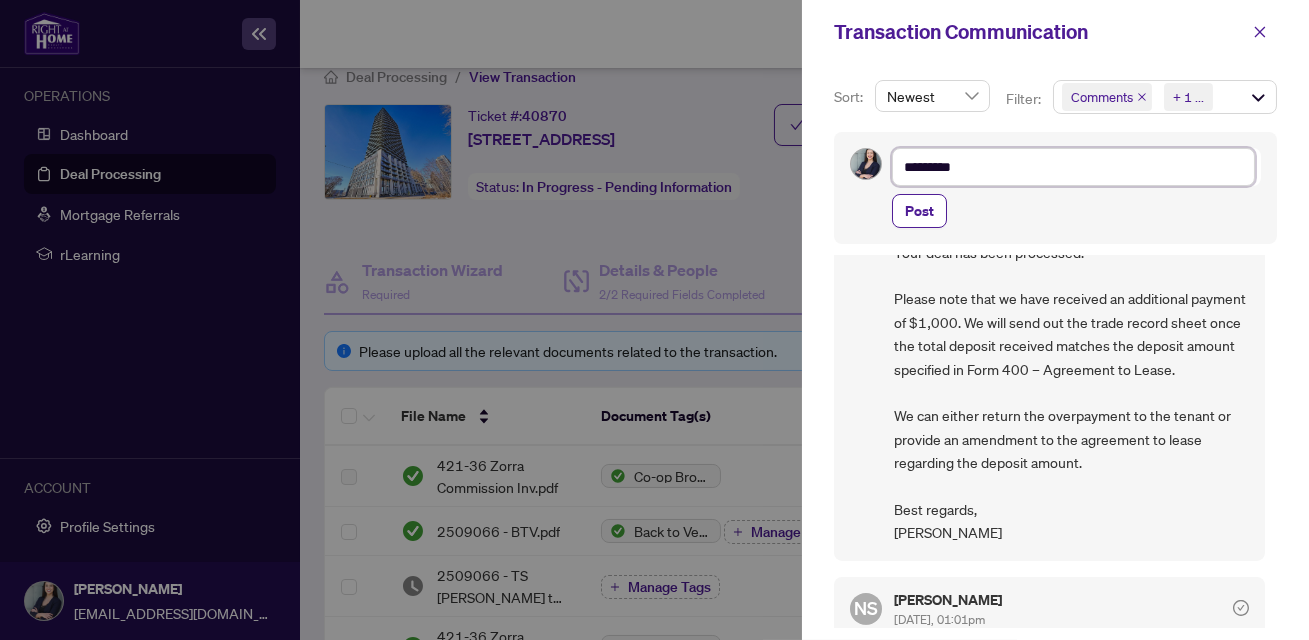 type on "*********" 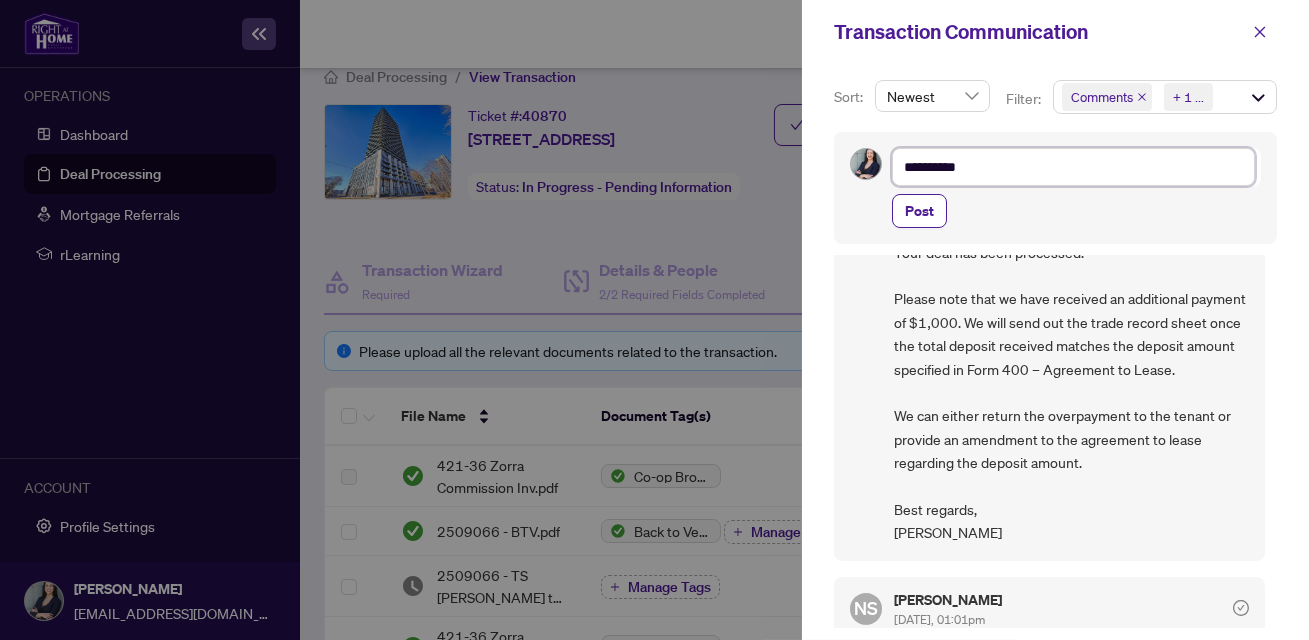 type on "**********" 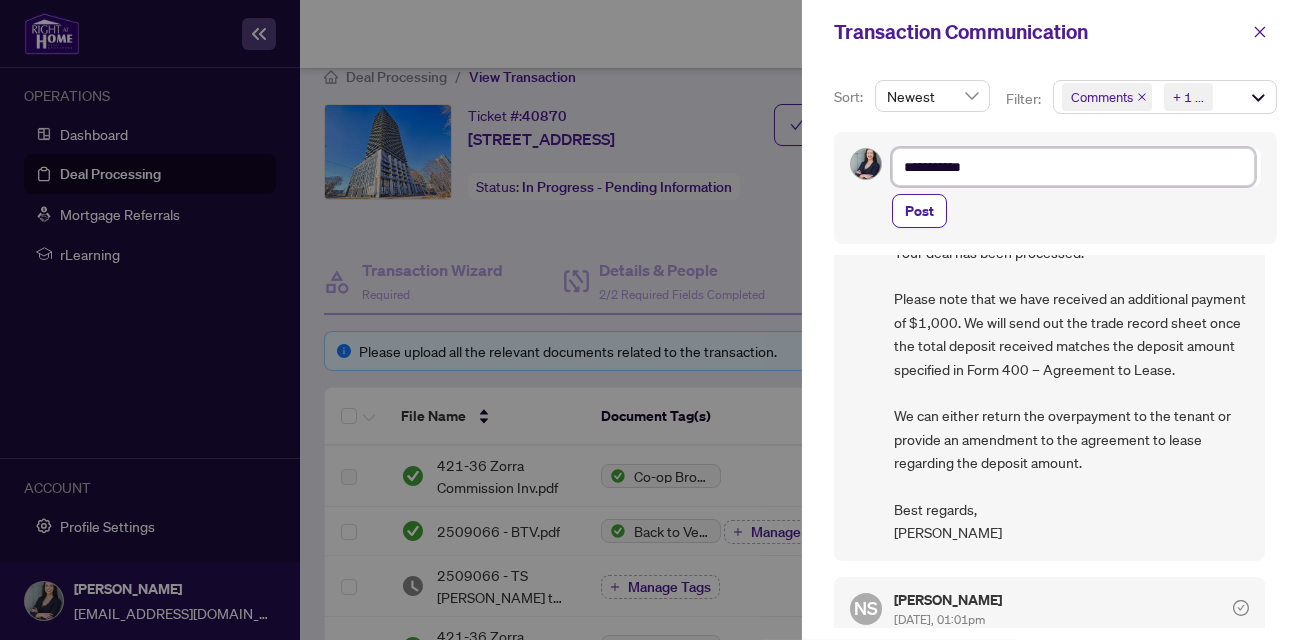 type on "**********" 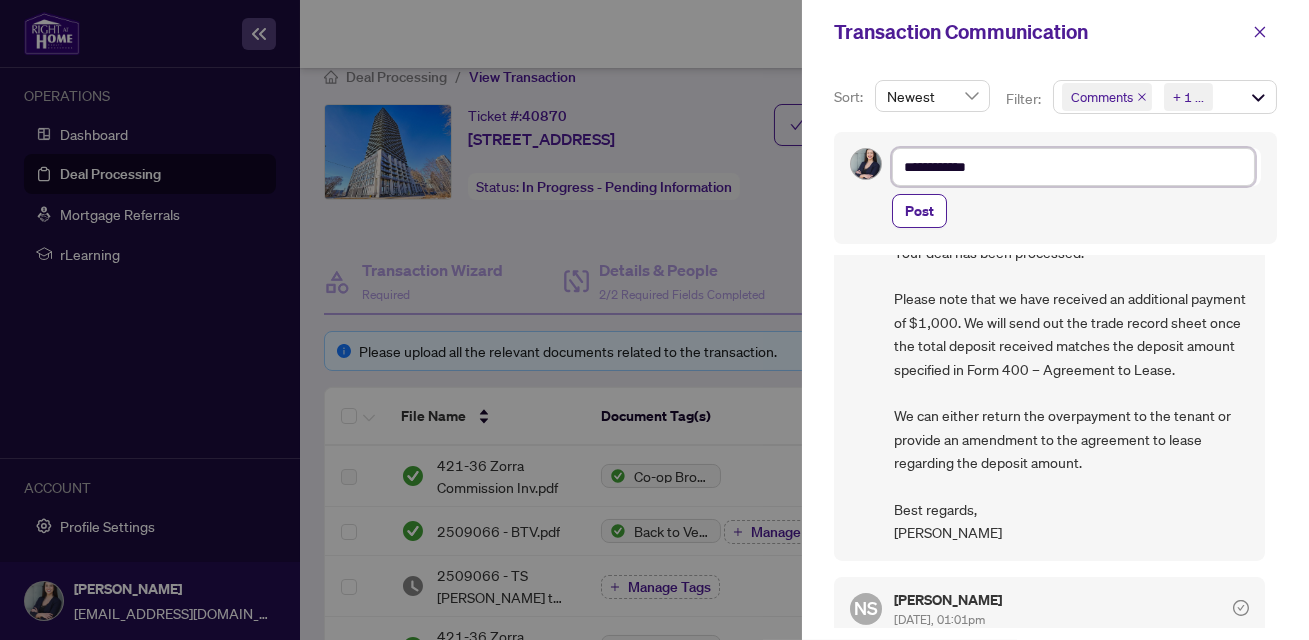 type on "**********" 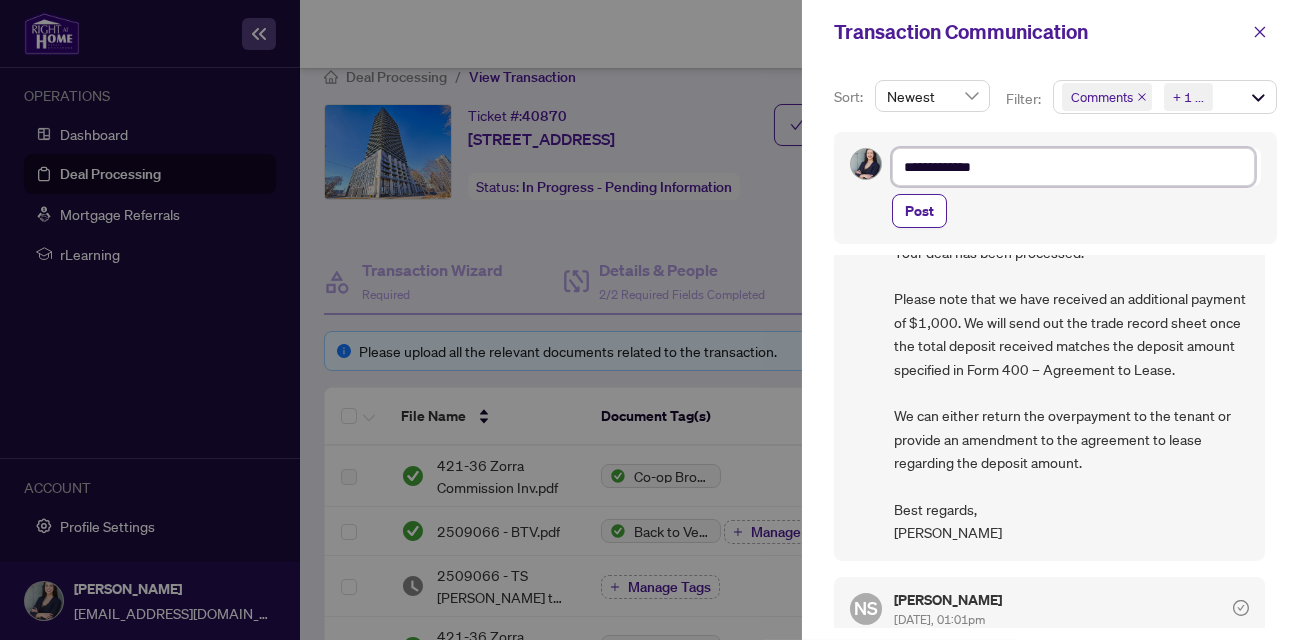 type on "**********" 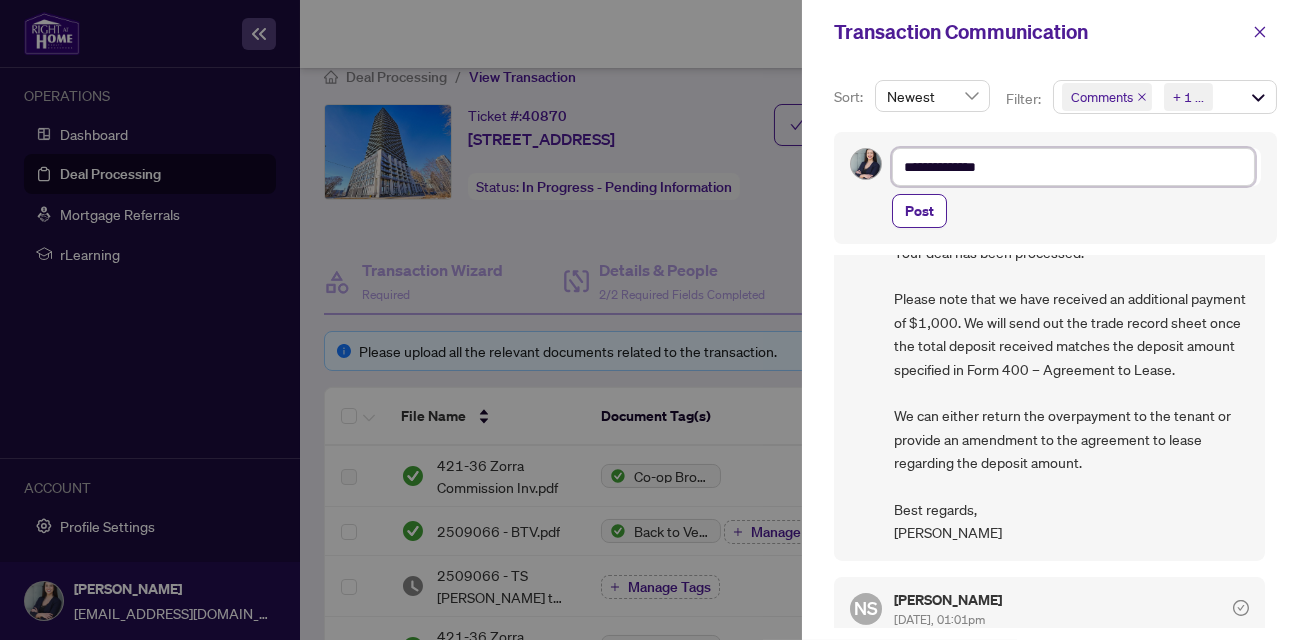 type on "**********" 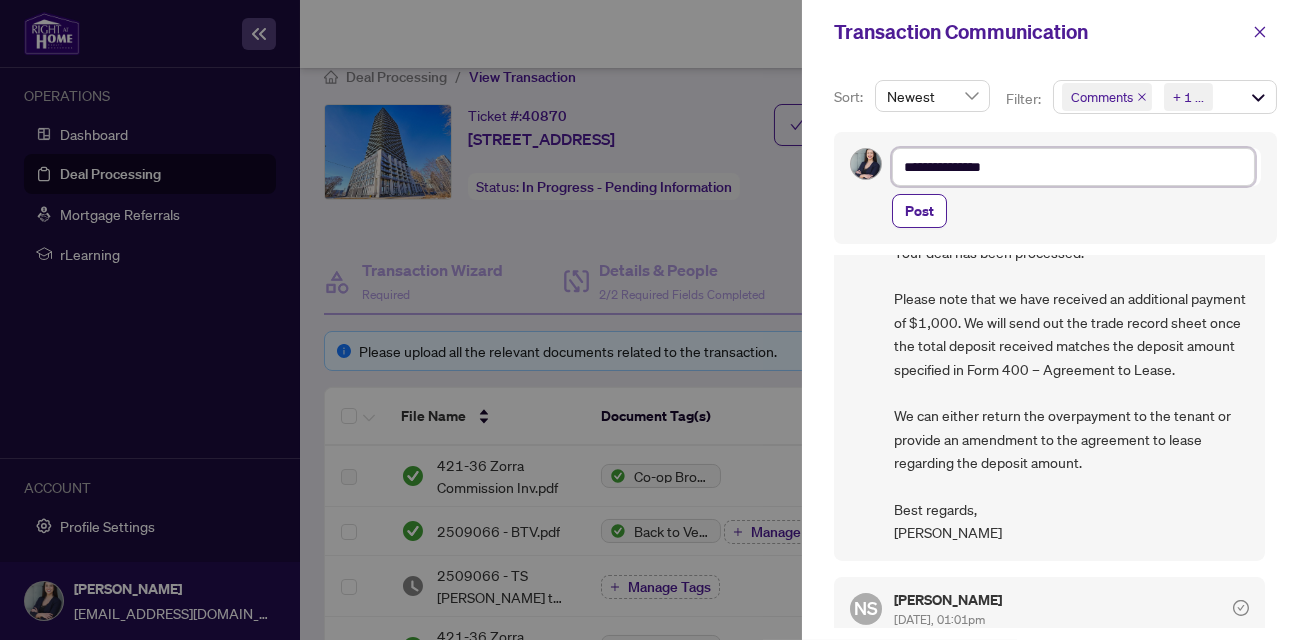 type on "**********" 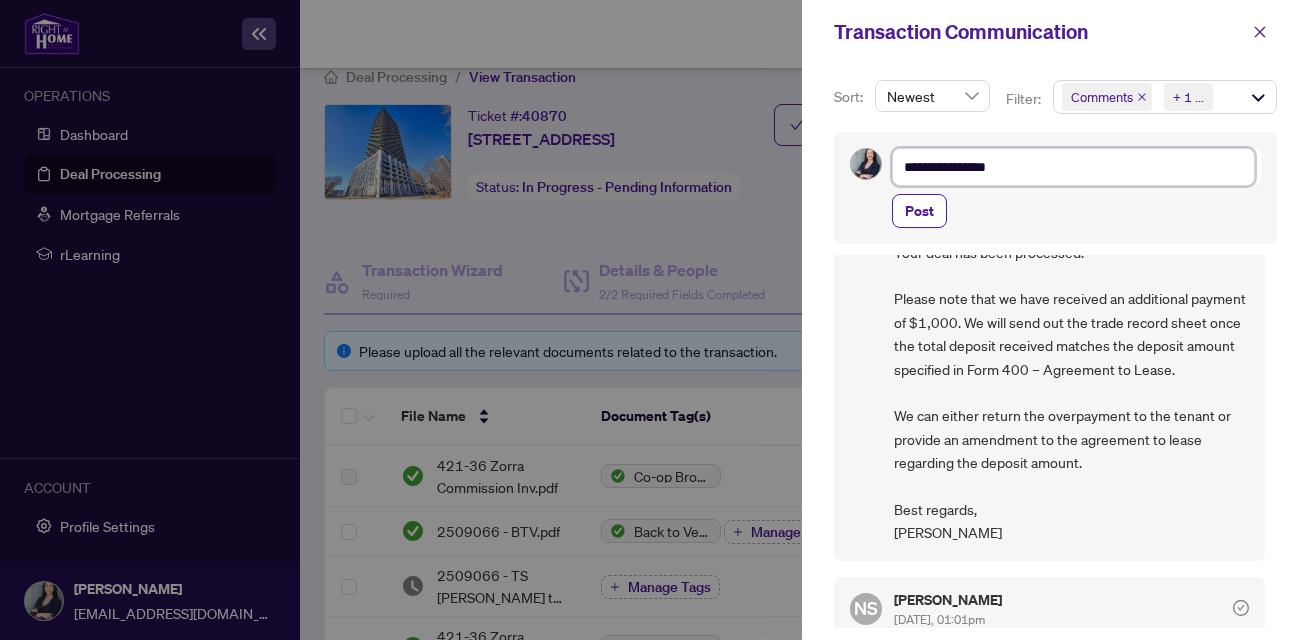 type on "**********" 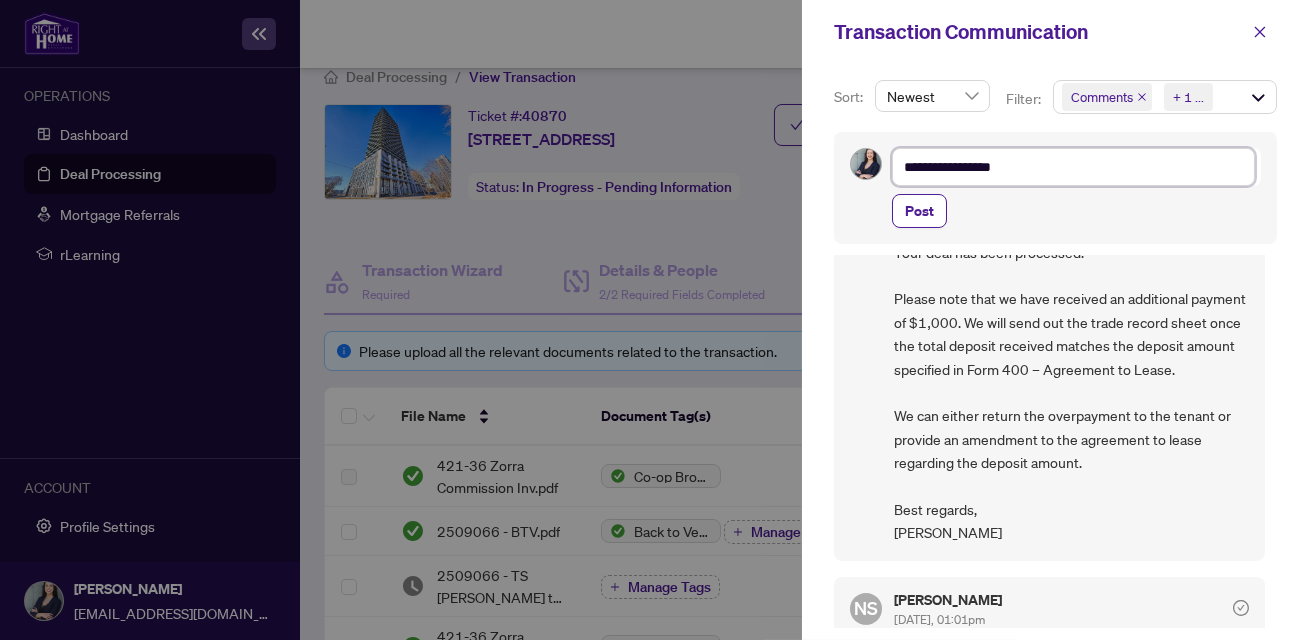 type on "**********" 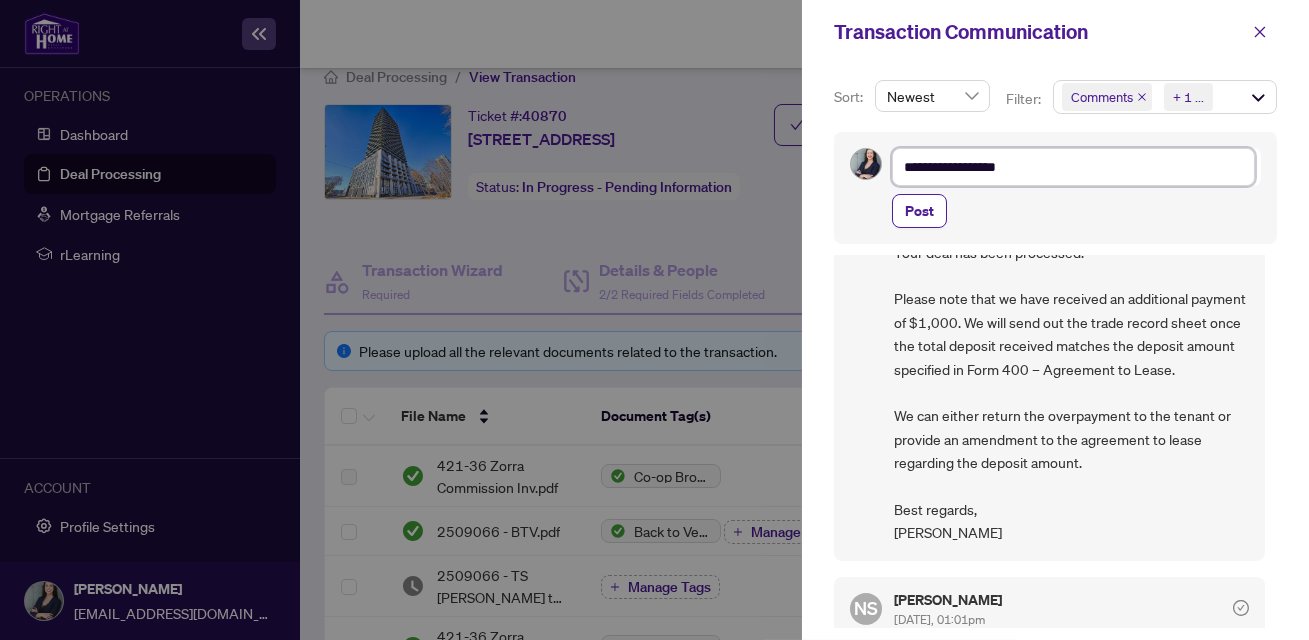 type on "**********" 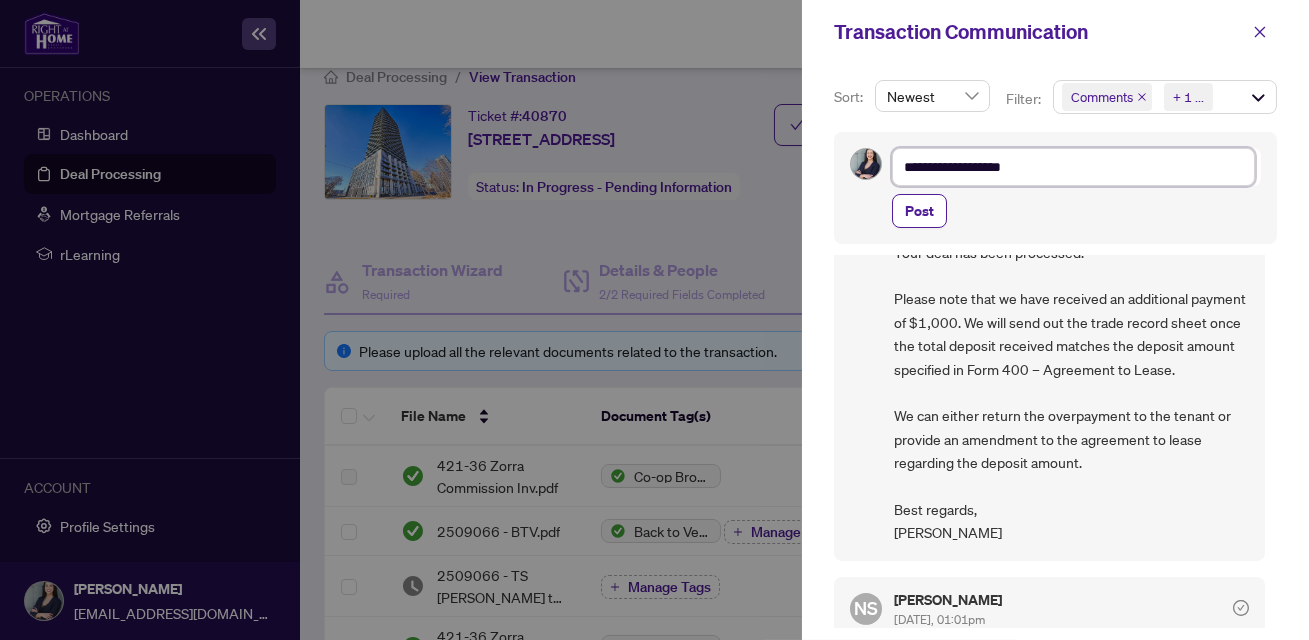 type on "**********" 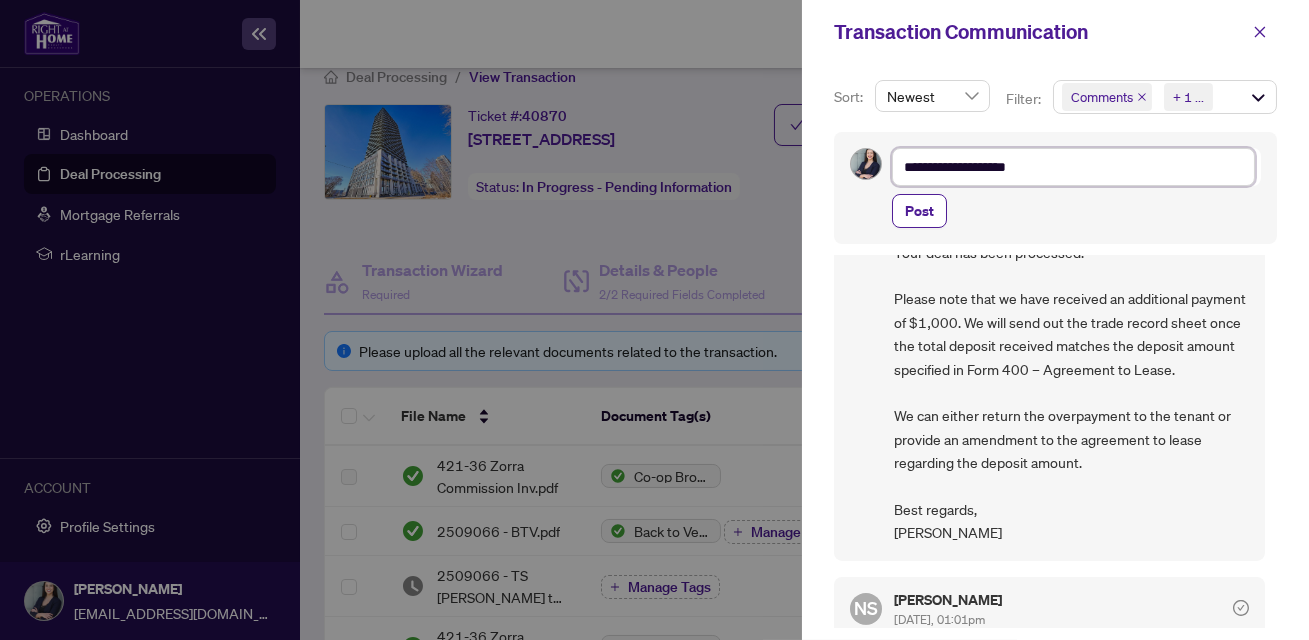 type on "**********" 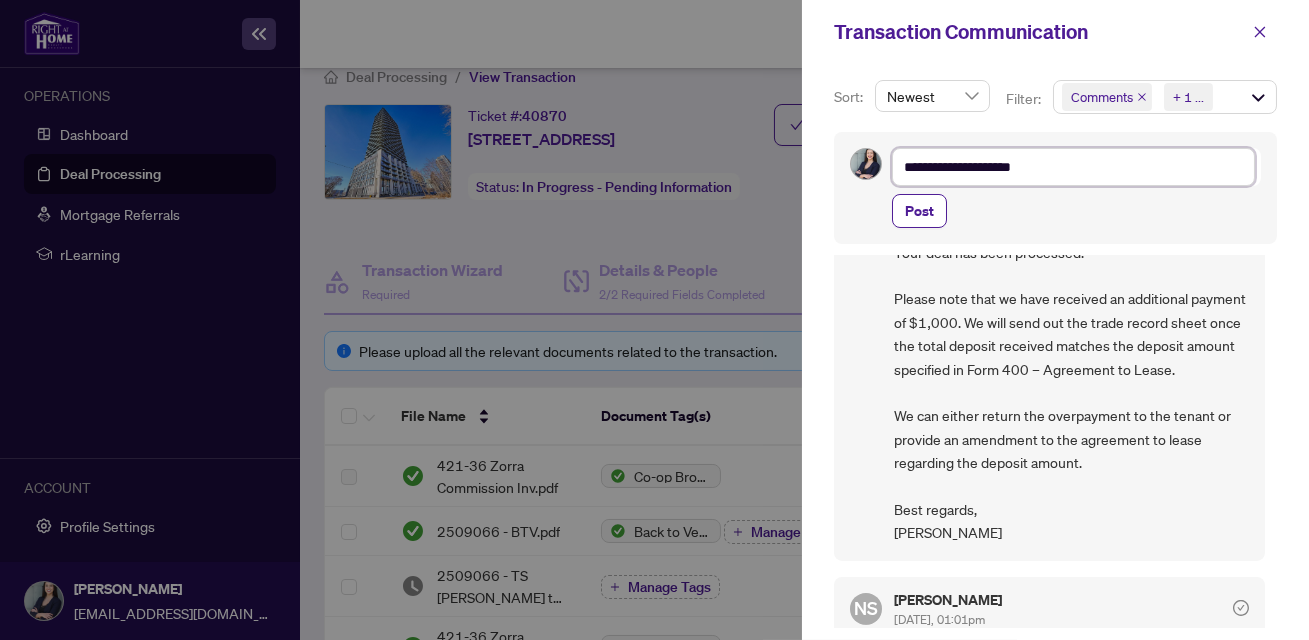 type on "**********" 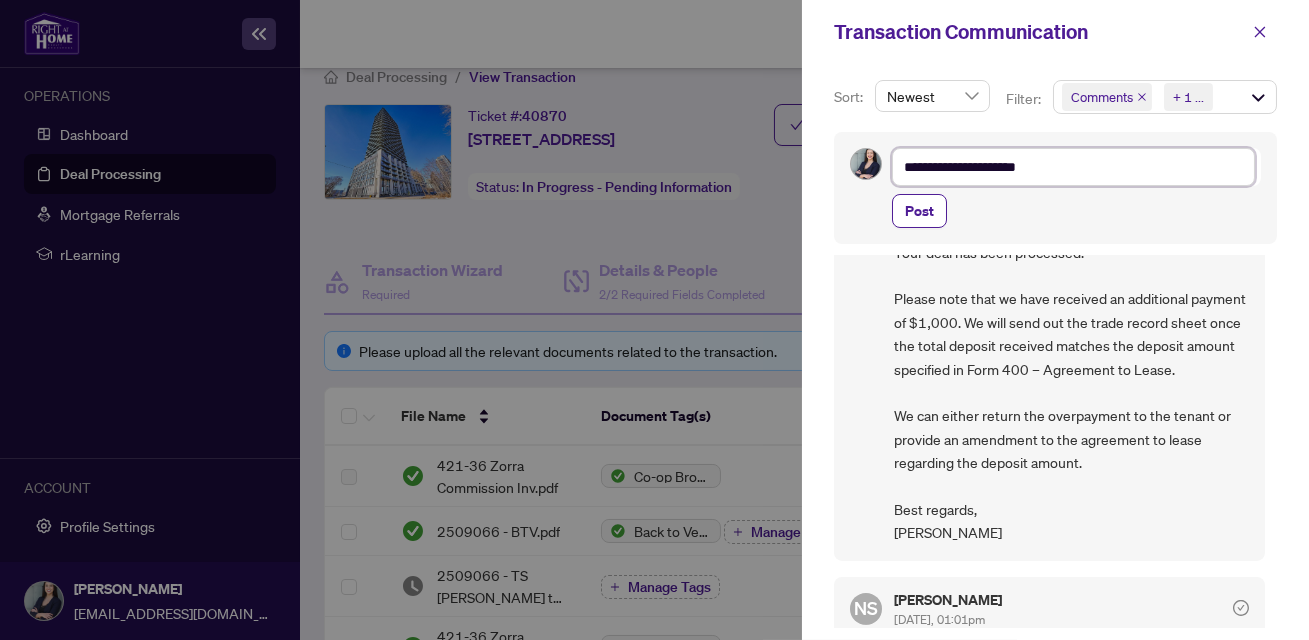 type on "**********" 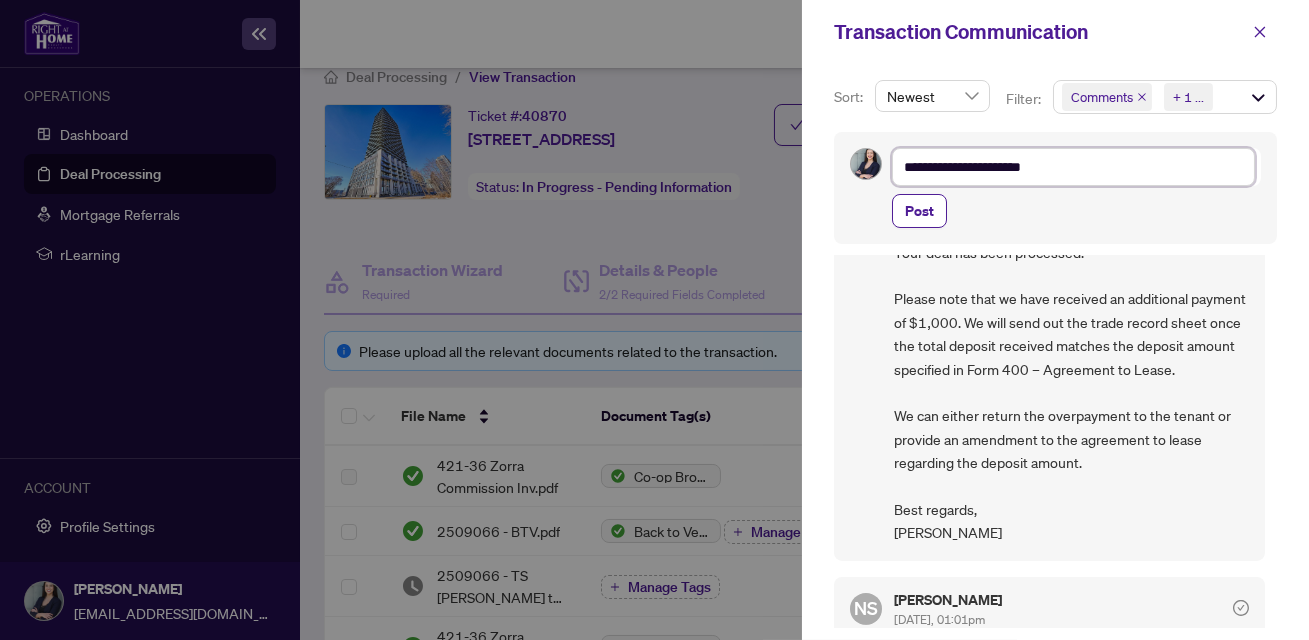 type on "**********" 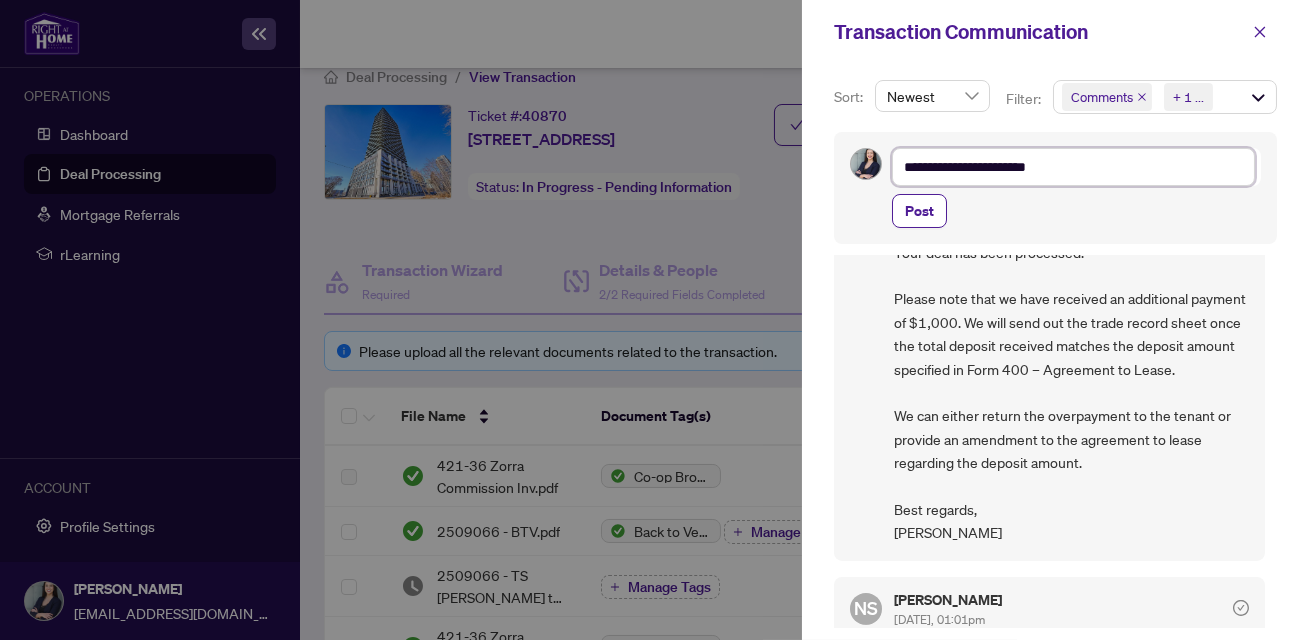 type on "**********" 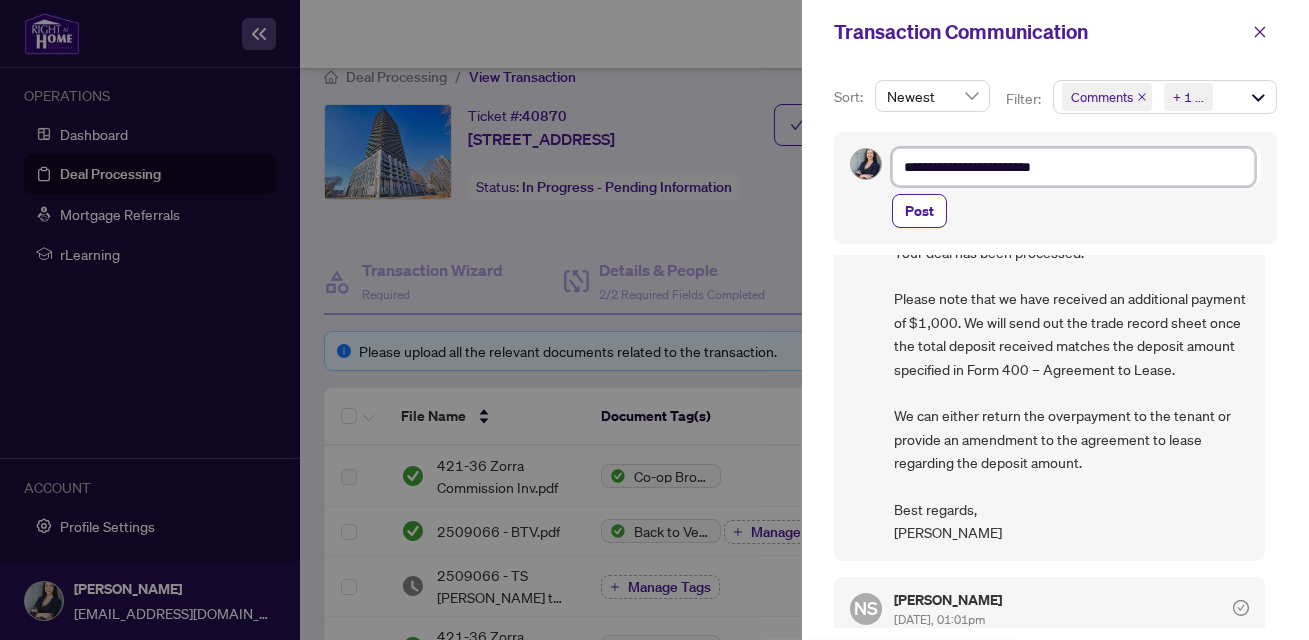 type on "**********" 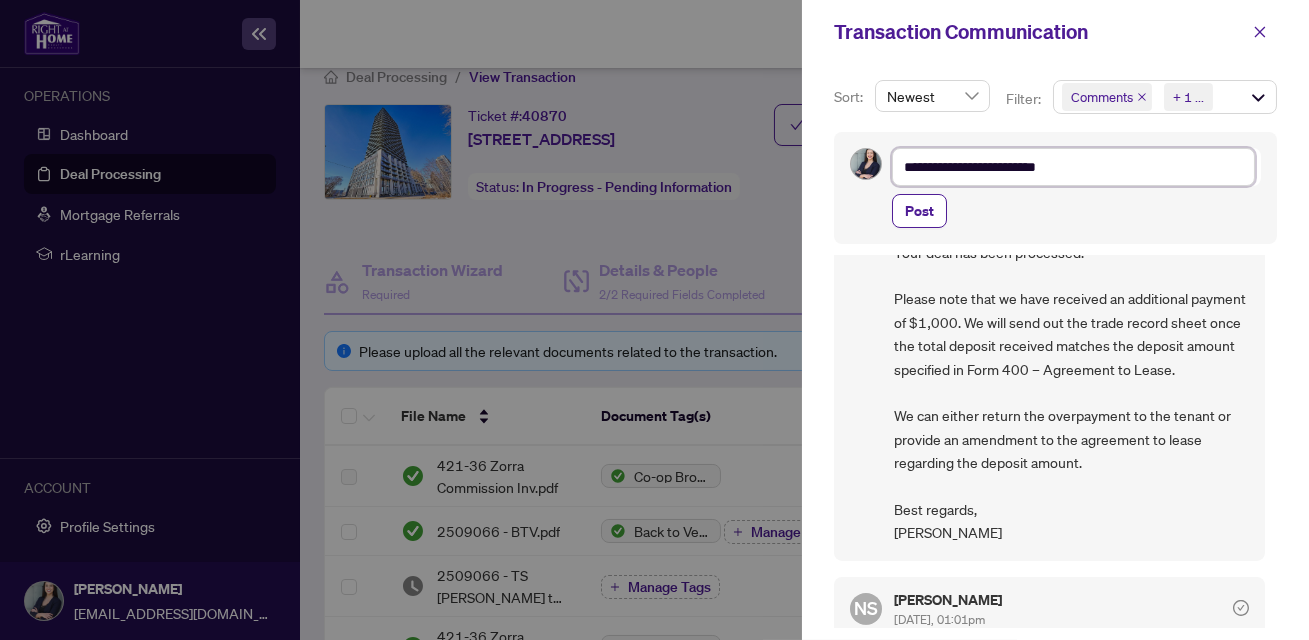 type on "**********" 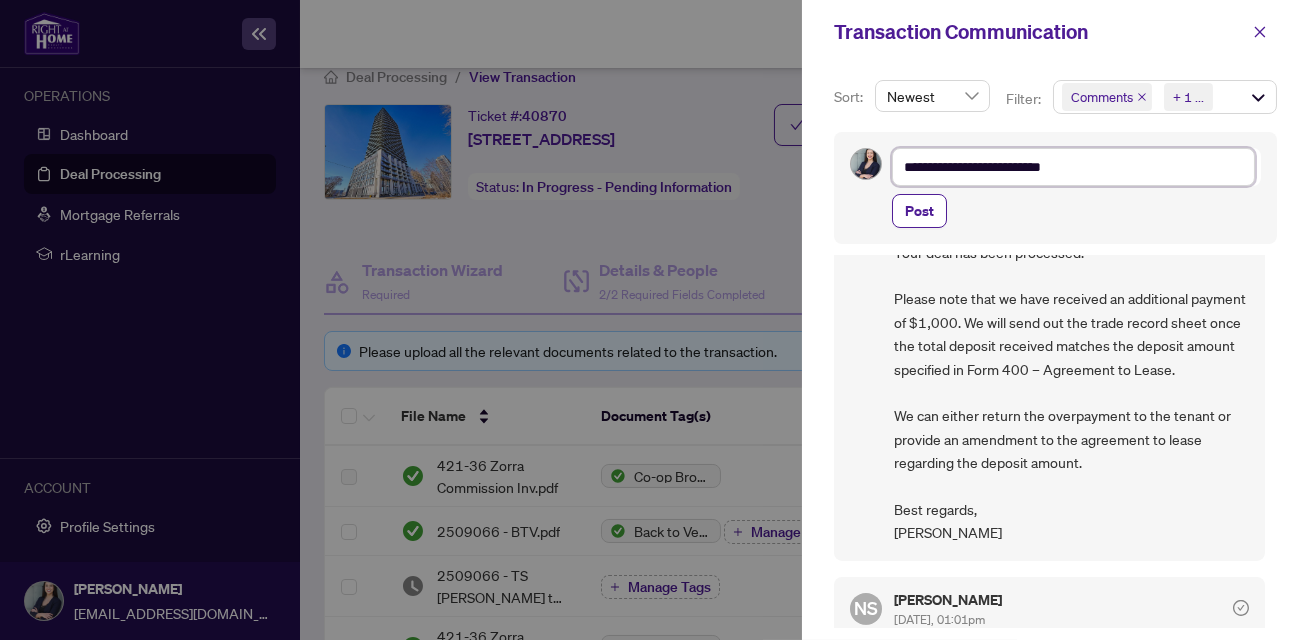type on "**********" 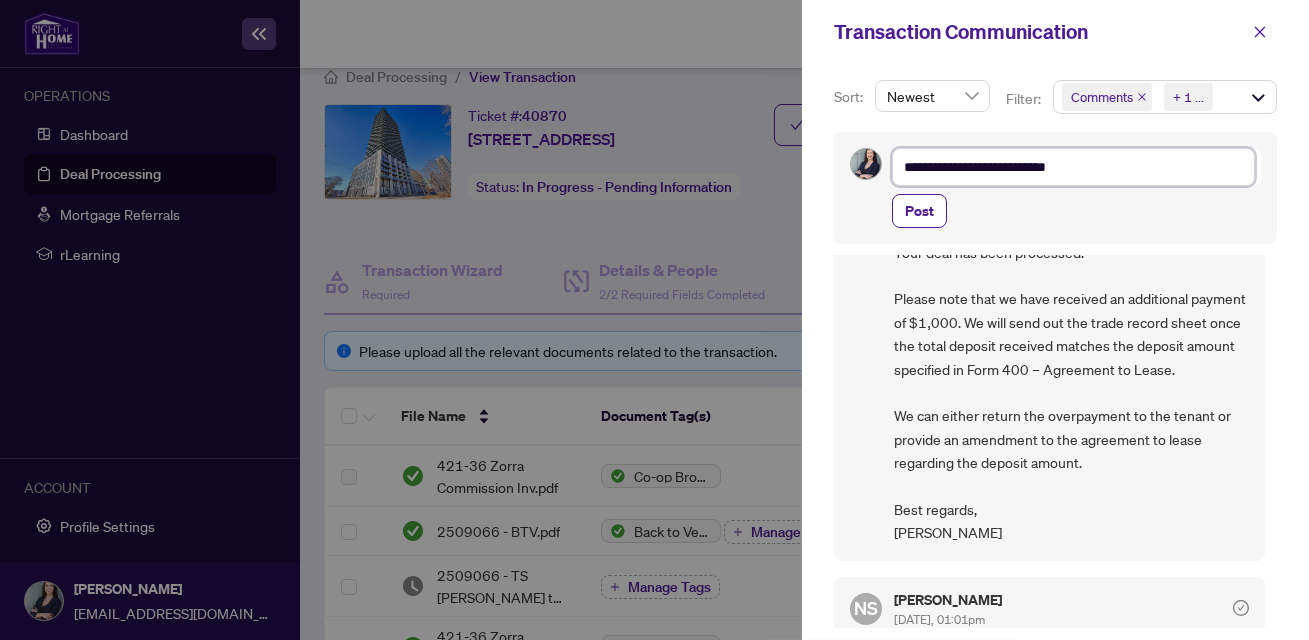 type on "**********" 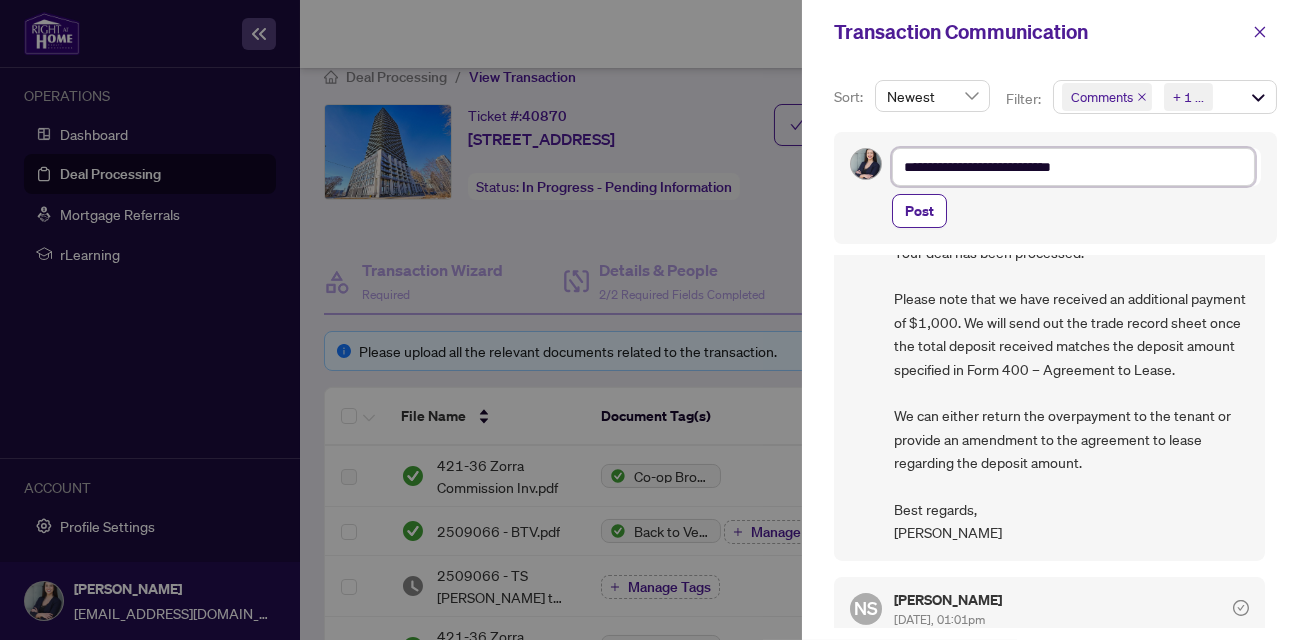 type on "**********" 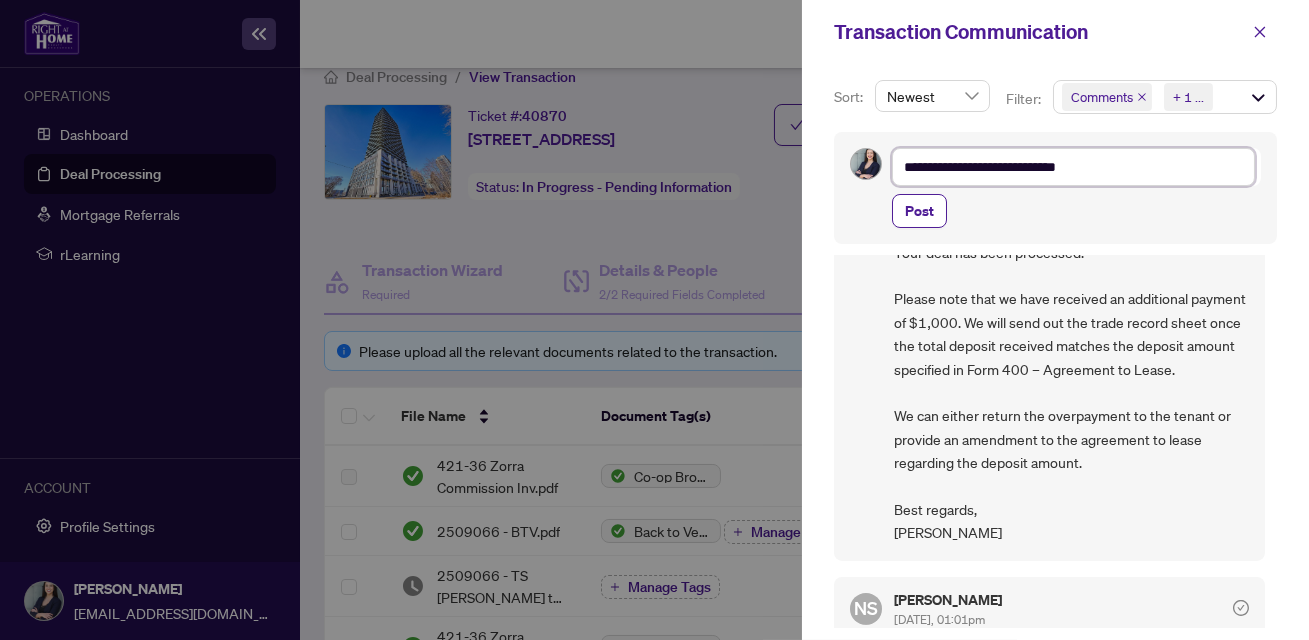 type on "**********" 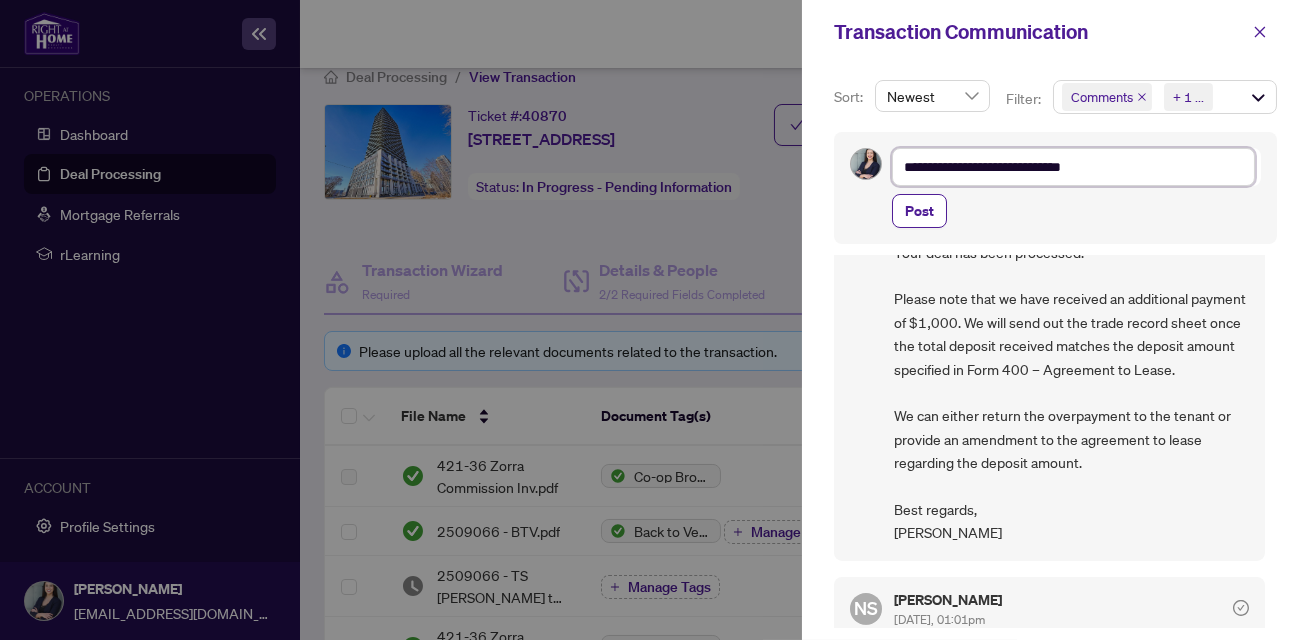 type on "**********" 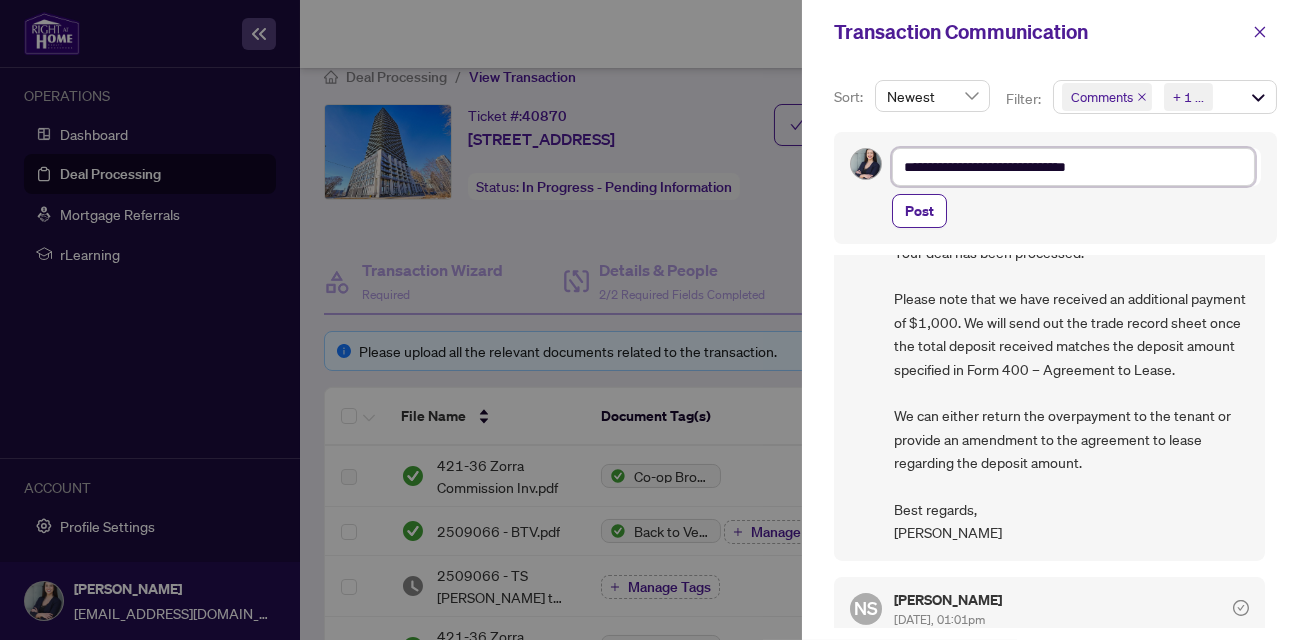 type on "**********" 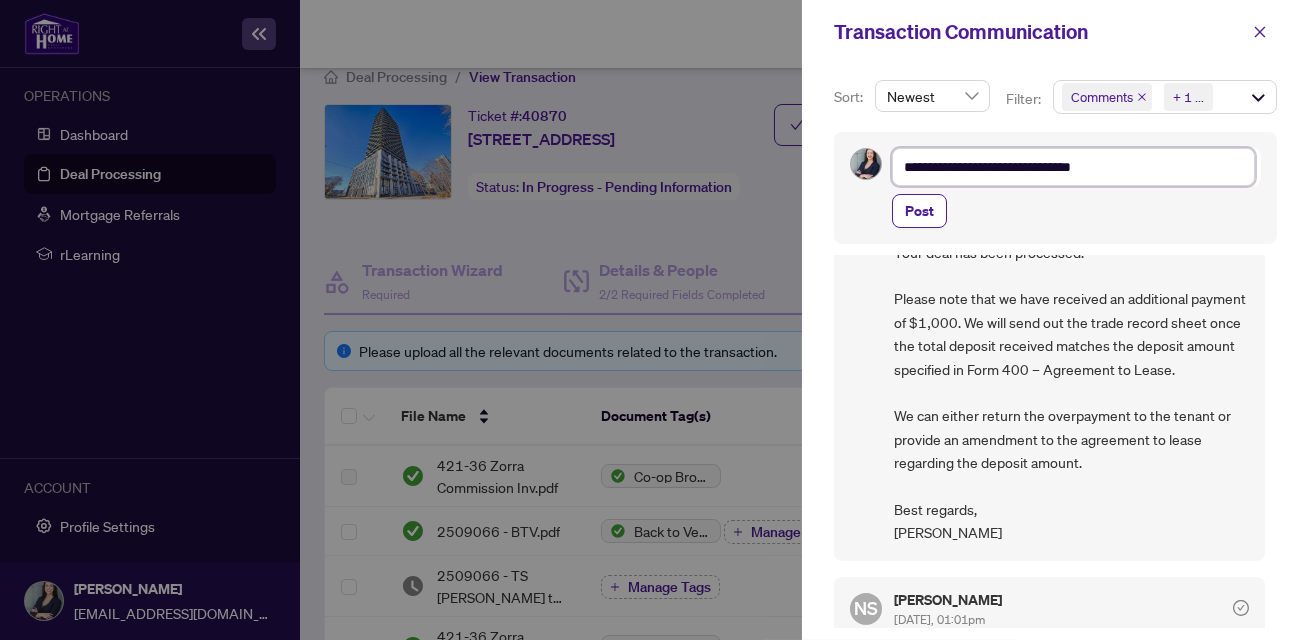 type on "**********" 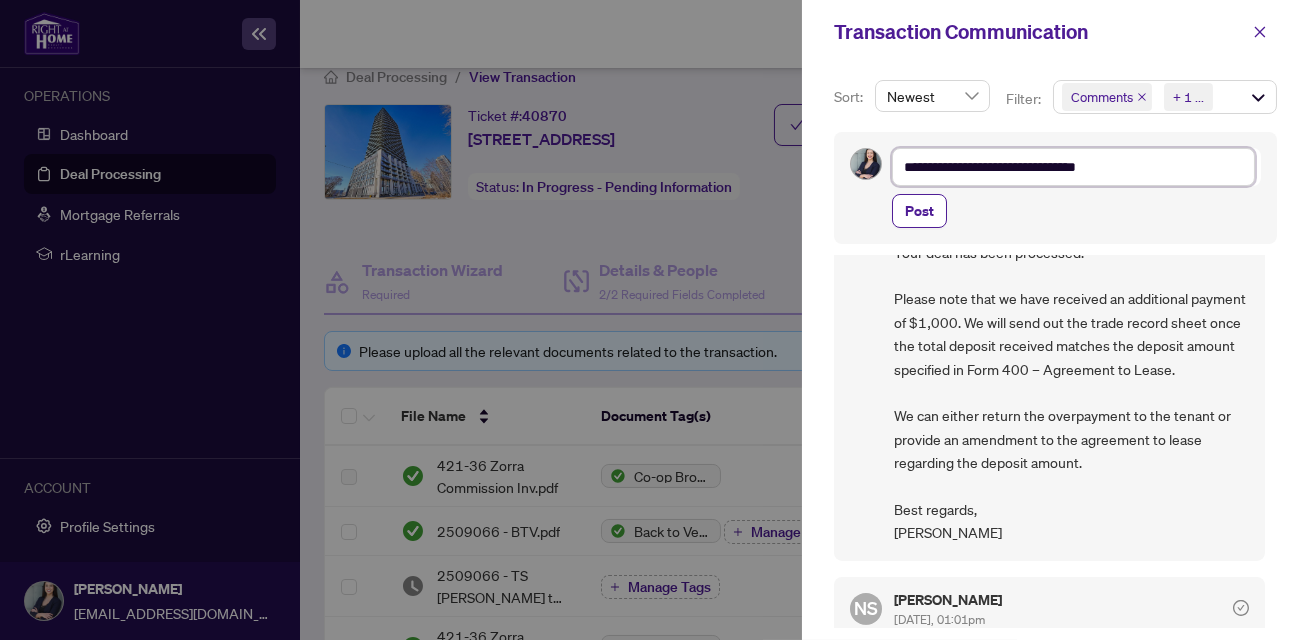 type on "**********" 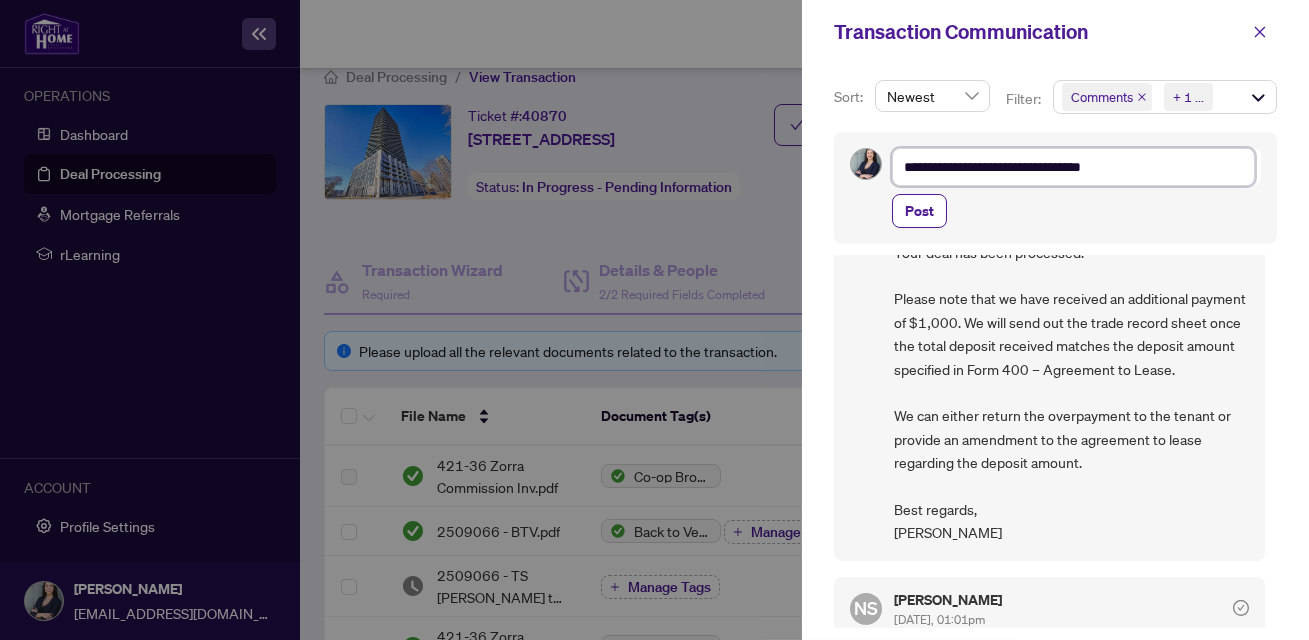 type on "**********" 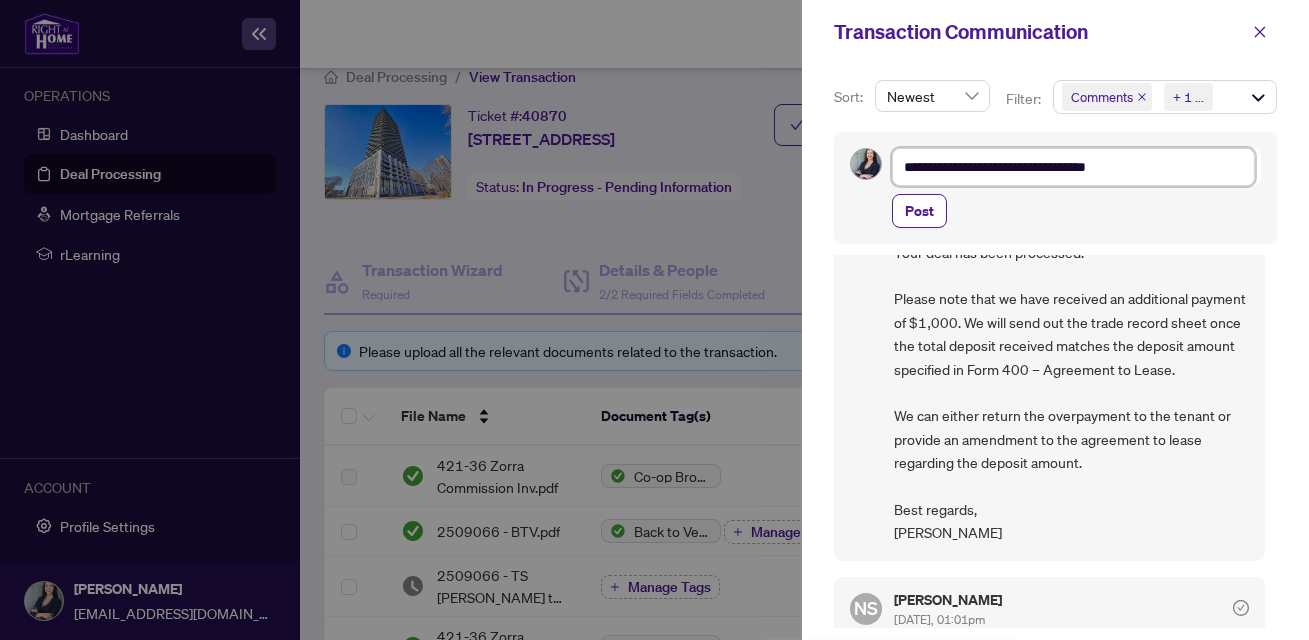 type on "**********" 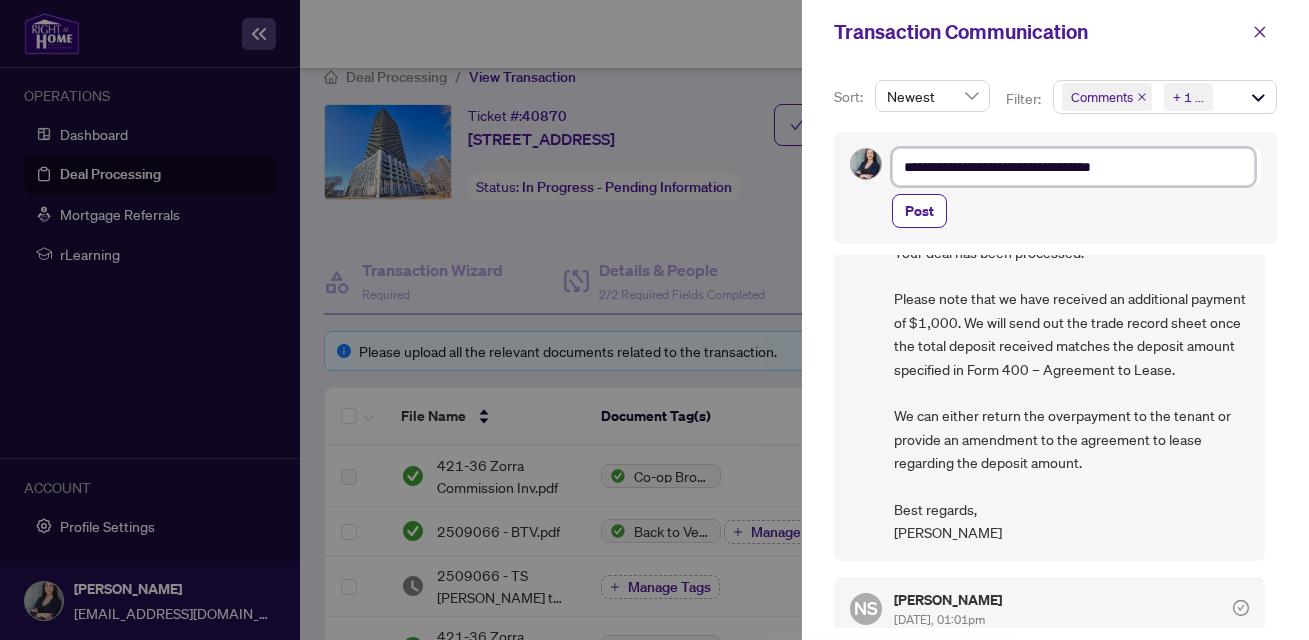 type on "**********" 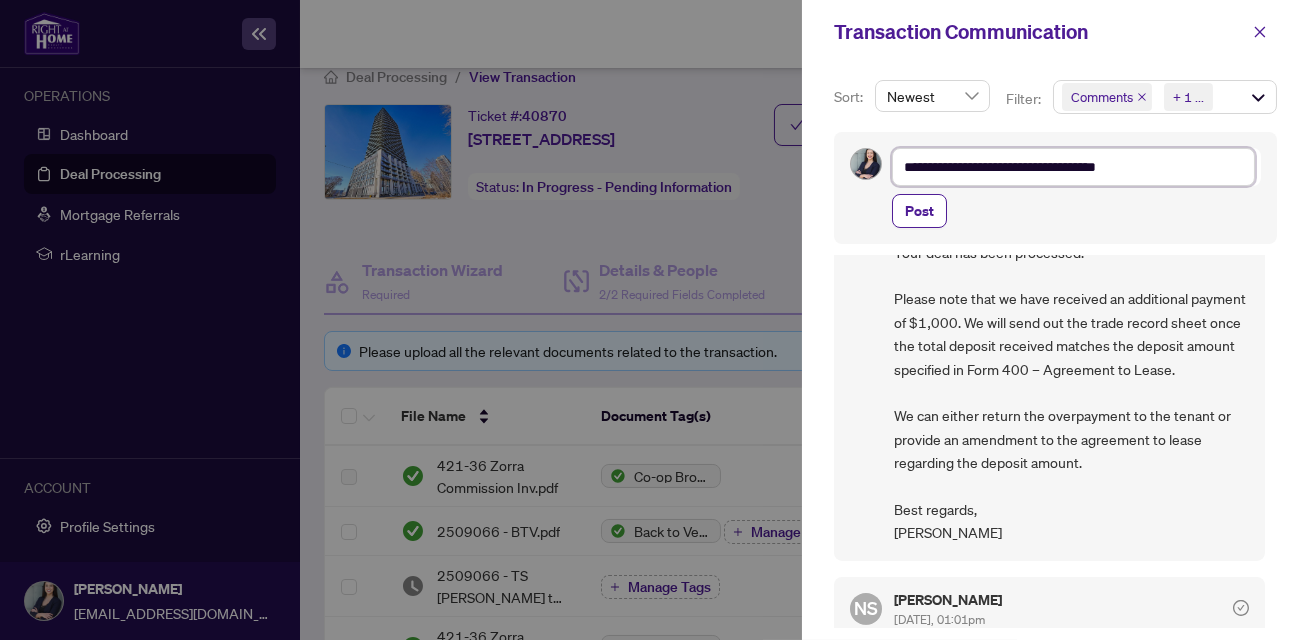 type on "**********" 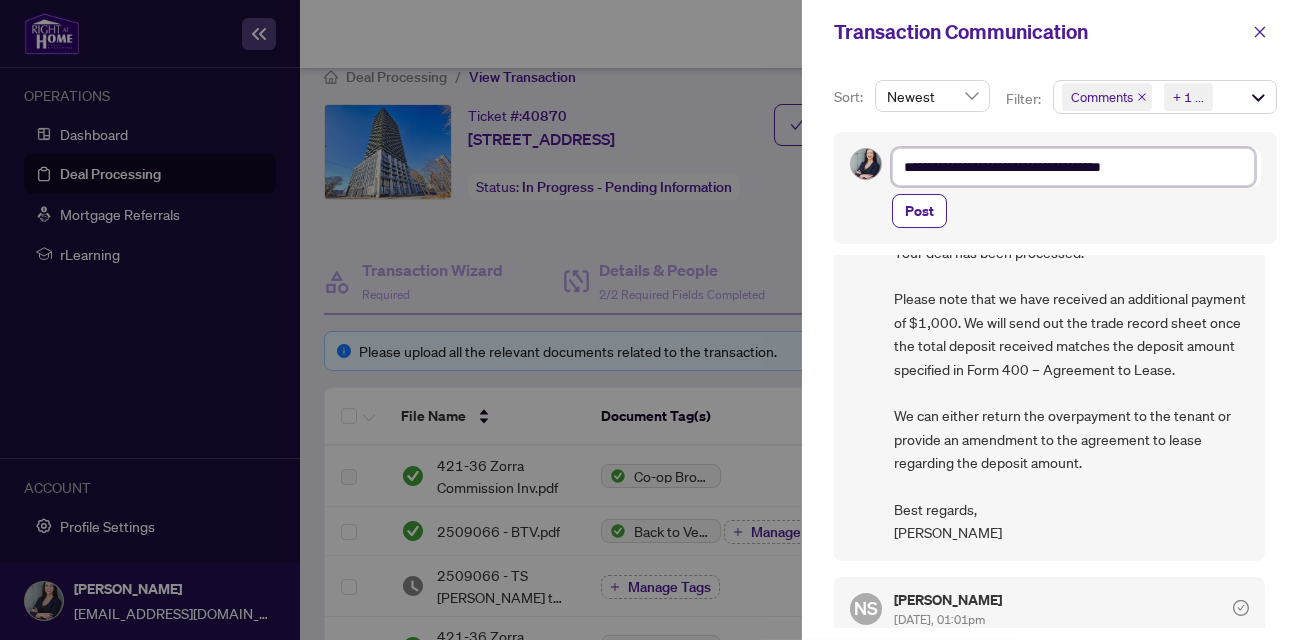 type on "**********" 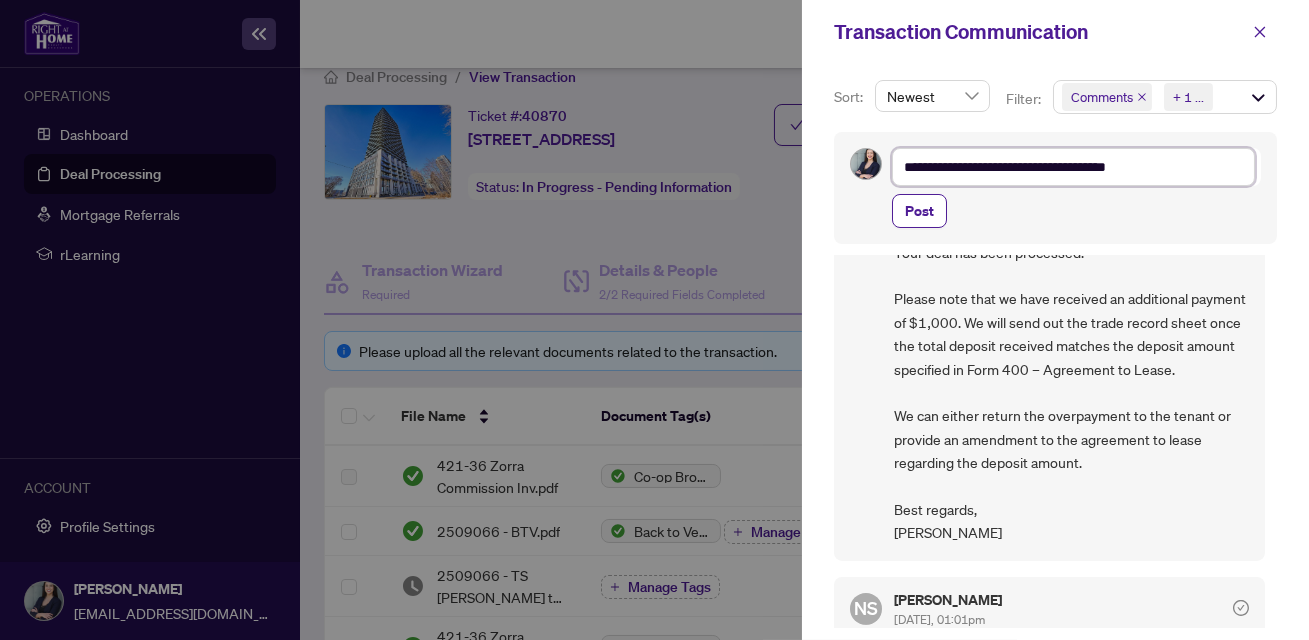 type on "**********" 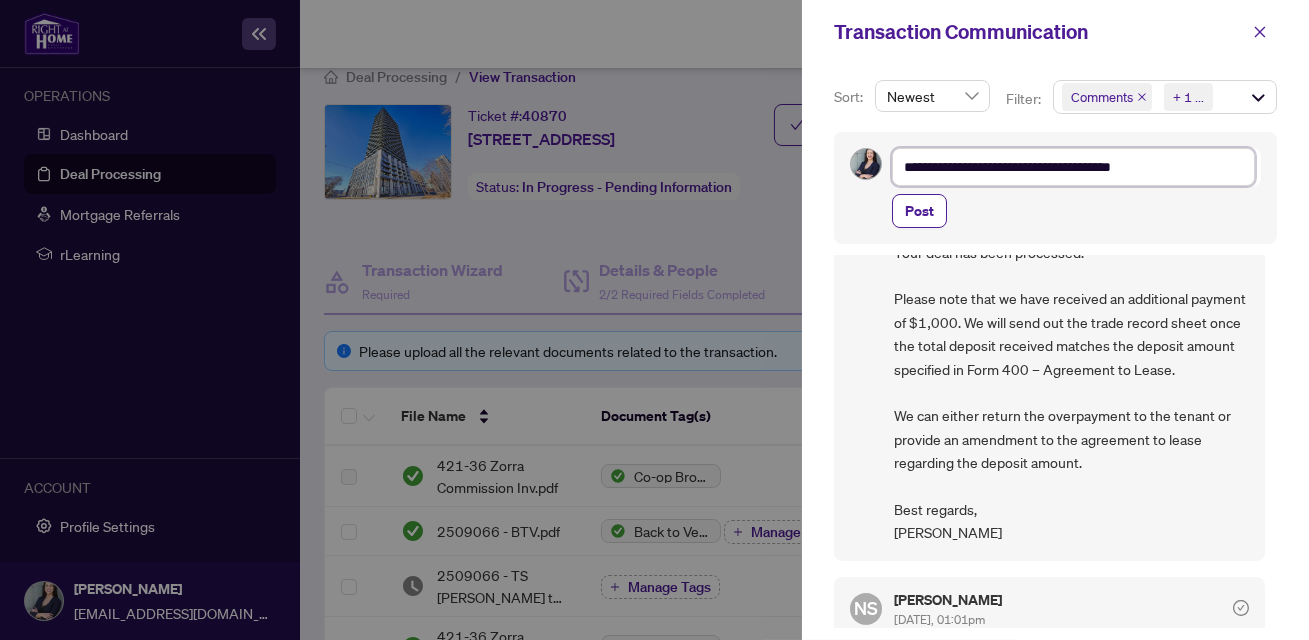 type on "**********" 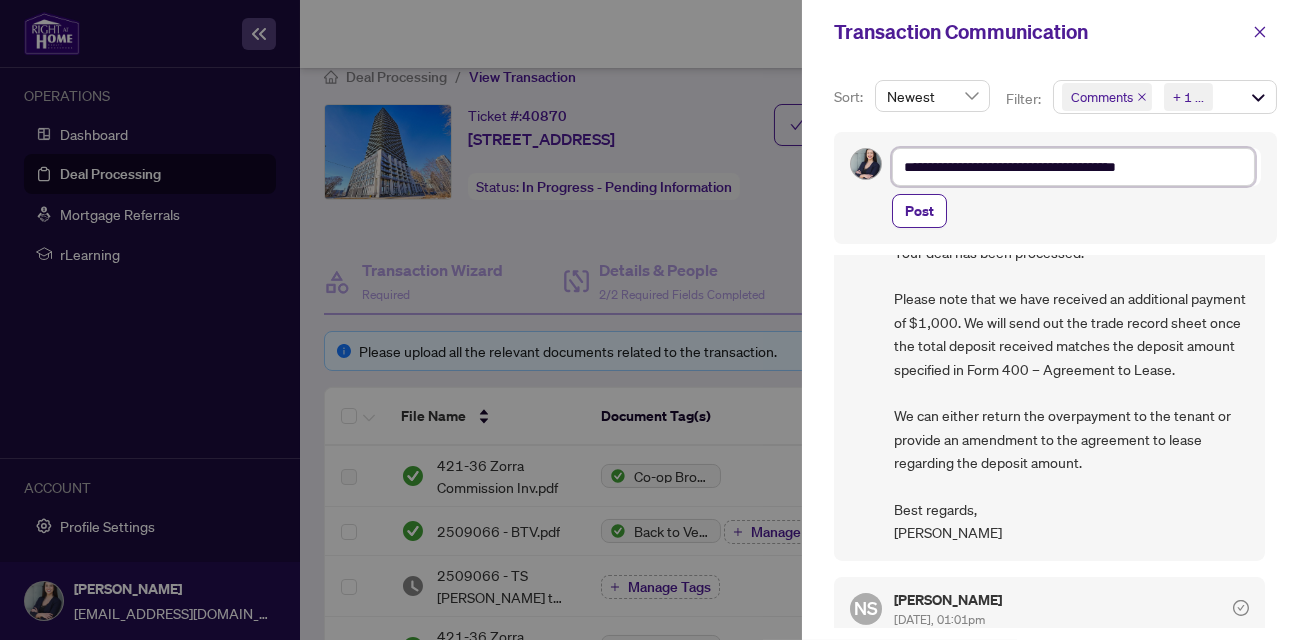 type on "**********" 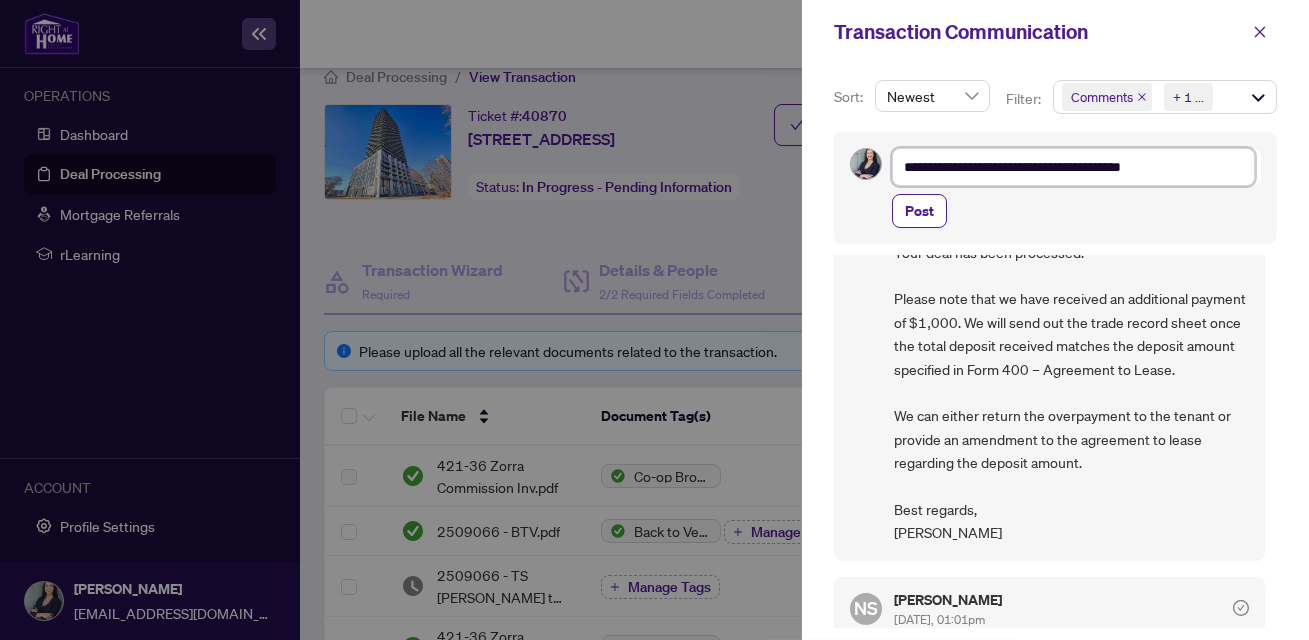 type on "**********" 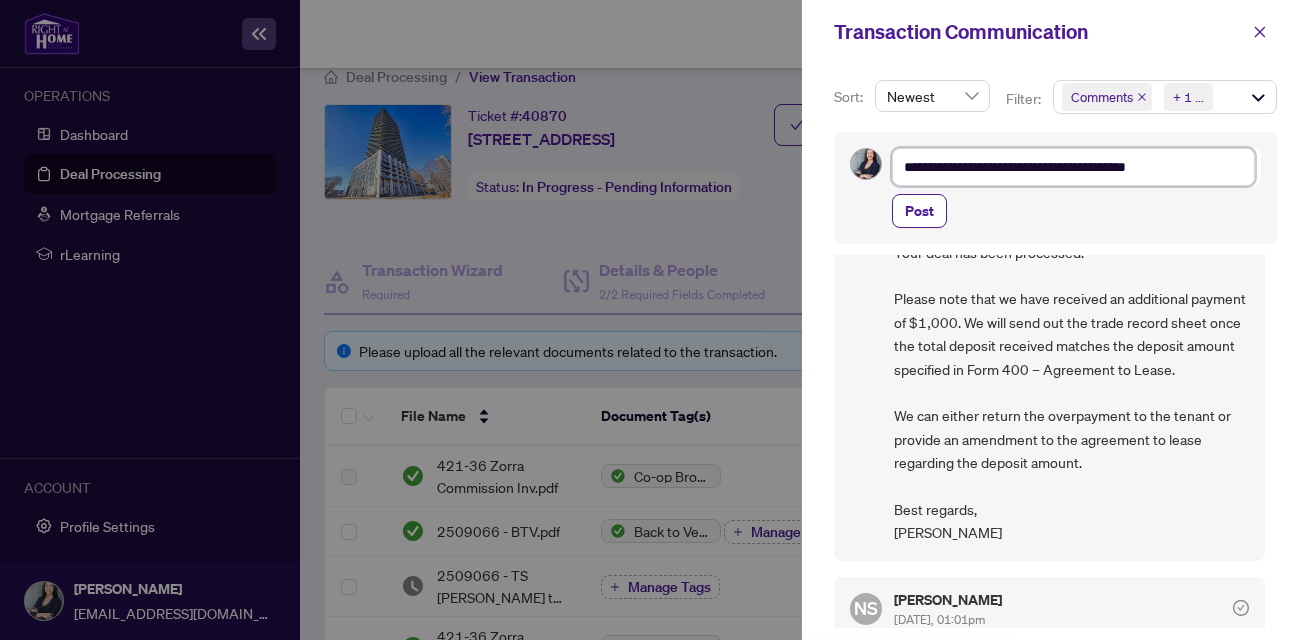 type on "**********" 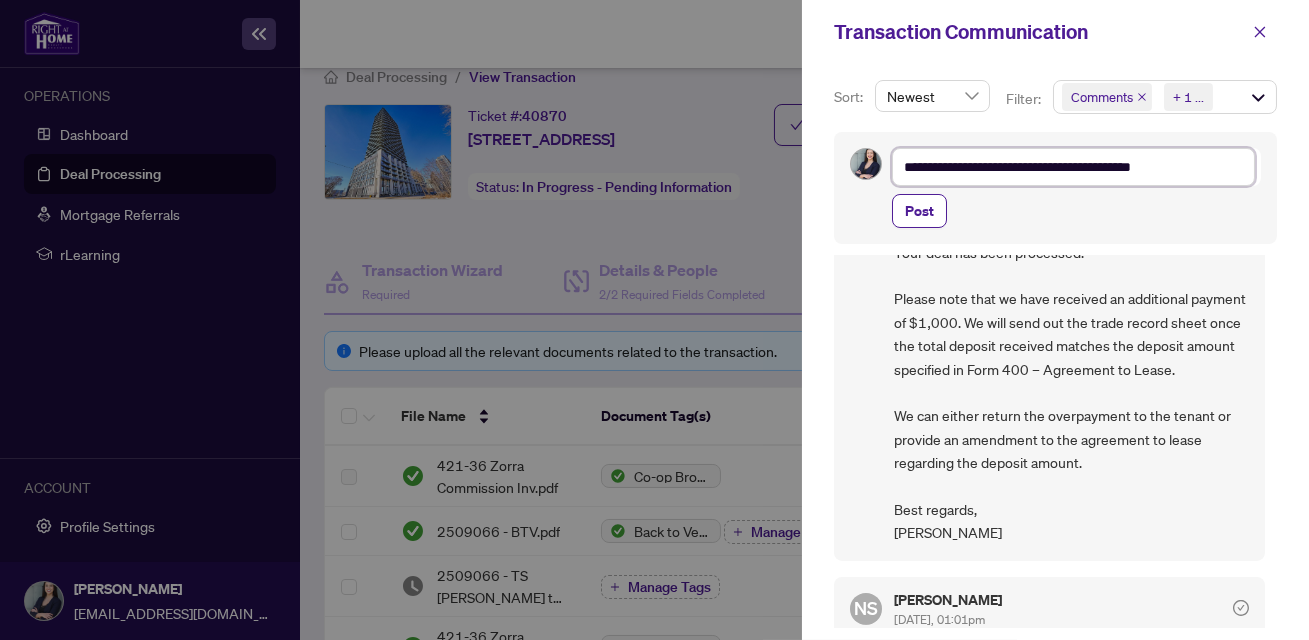 type on "**********" 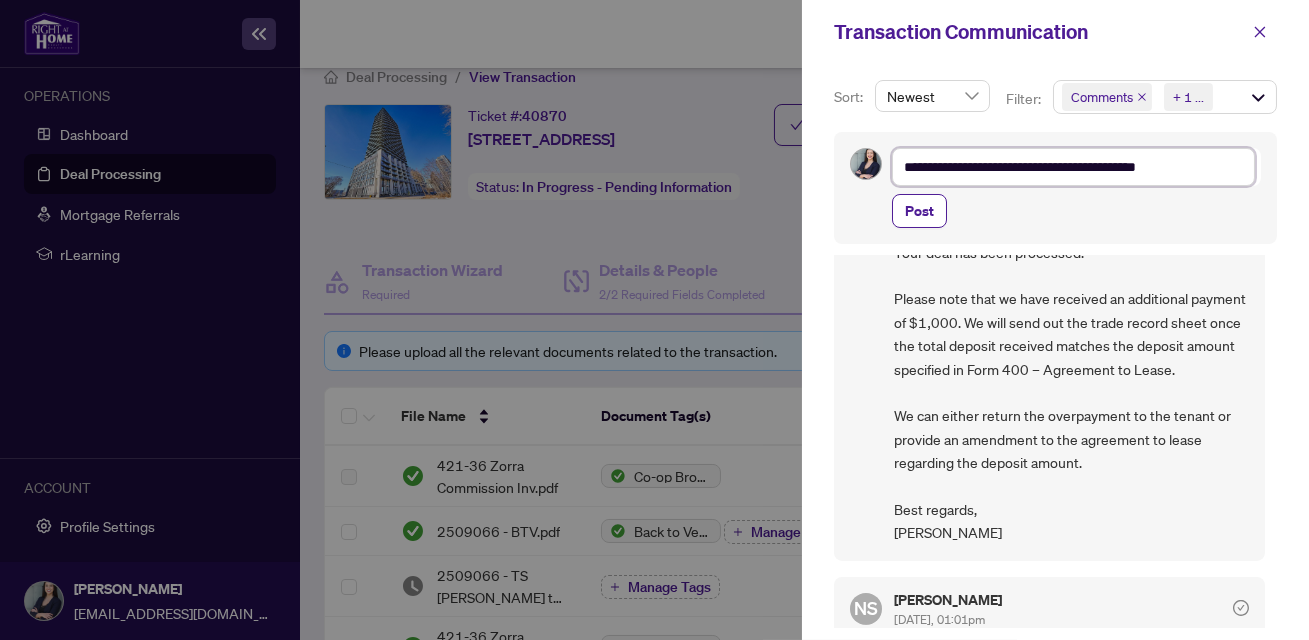 type on "**********" 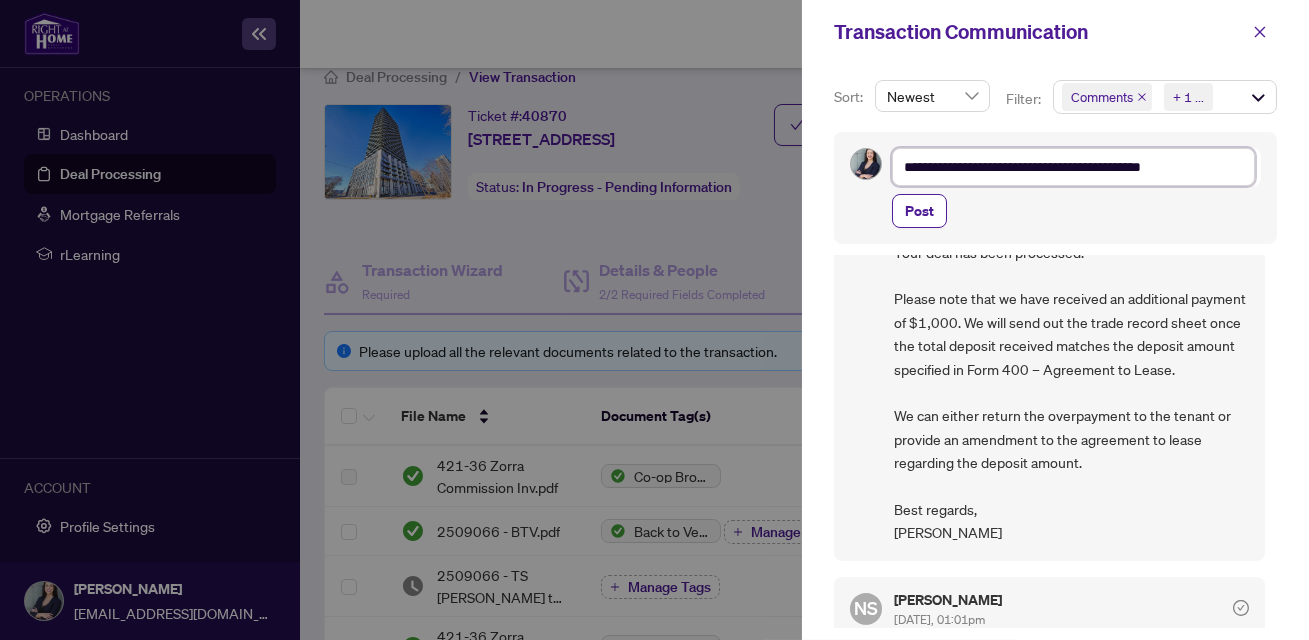 type on "**********" 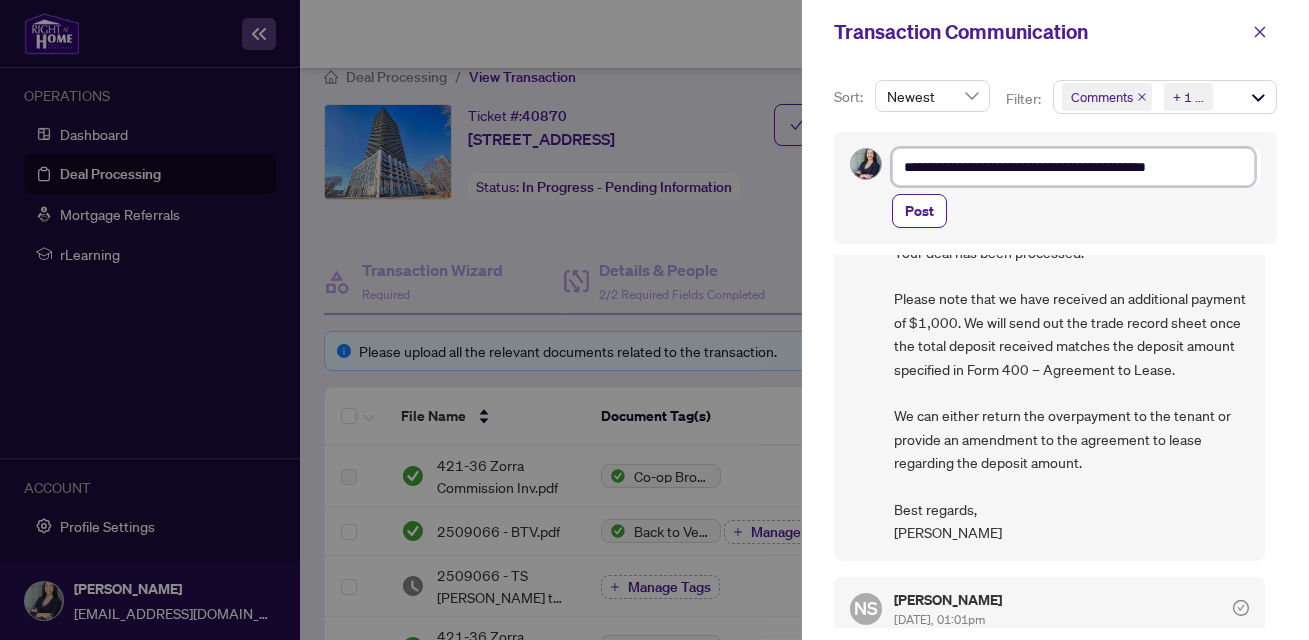 type on "**********" 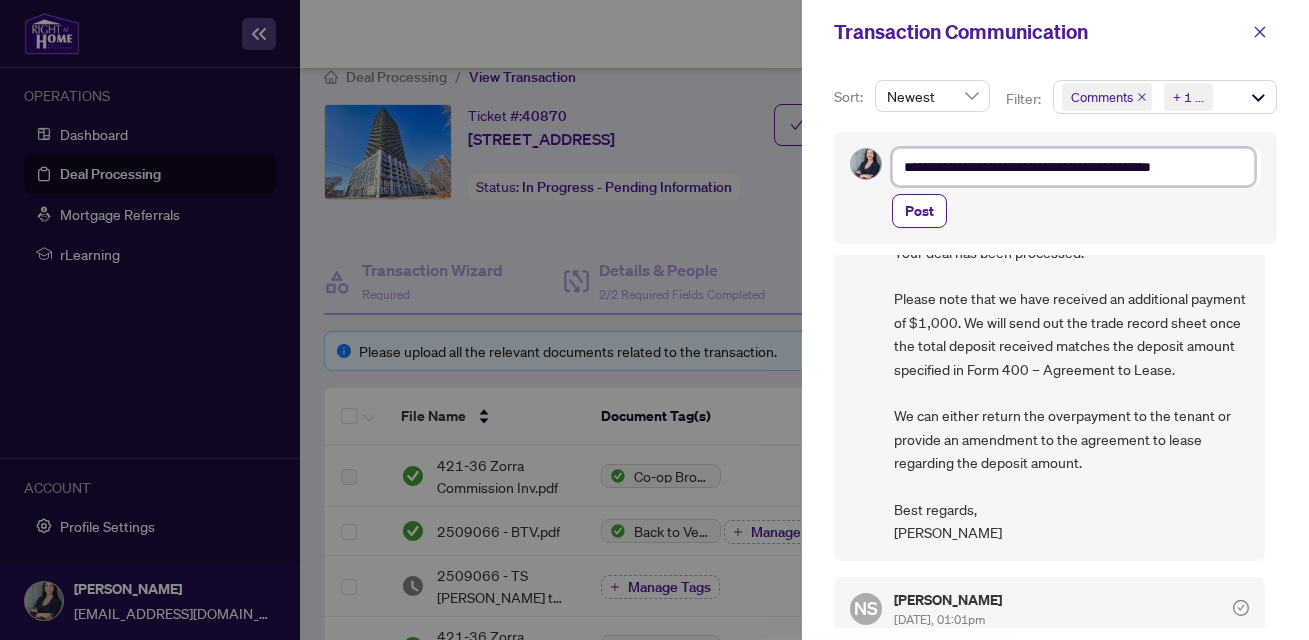 type on "**********" 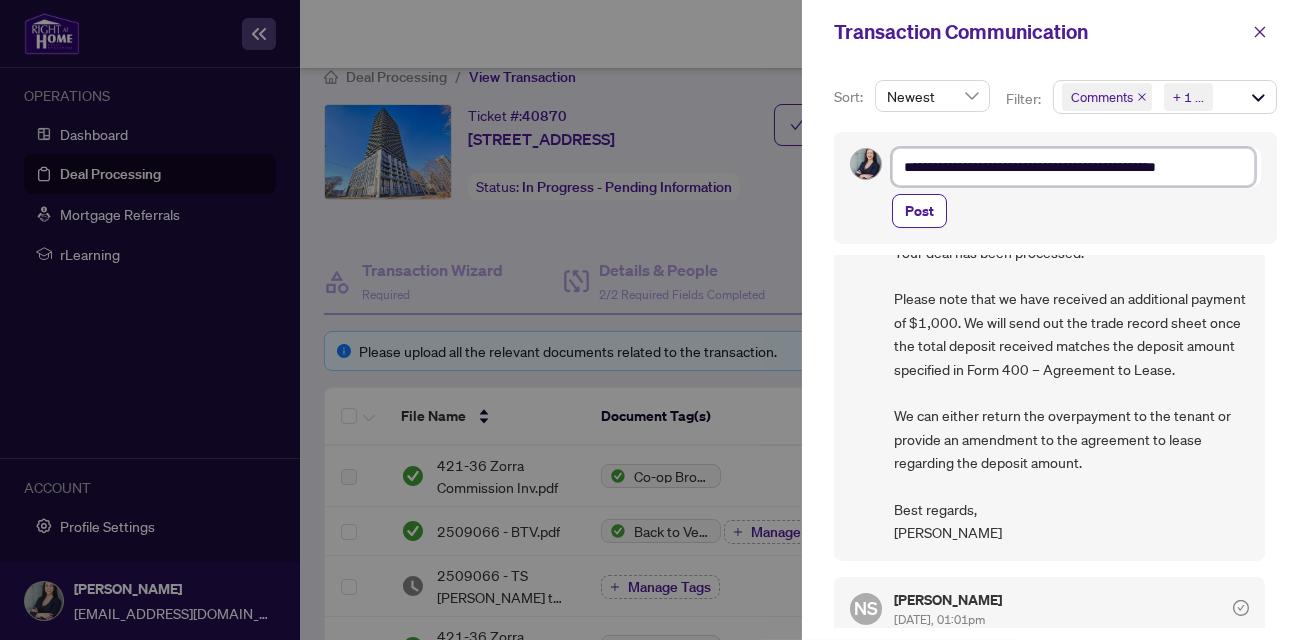 type on "**********" 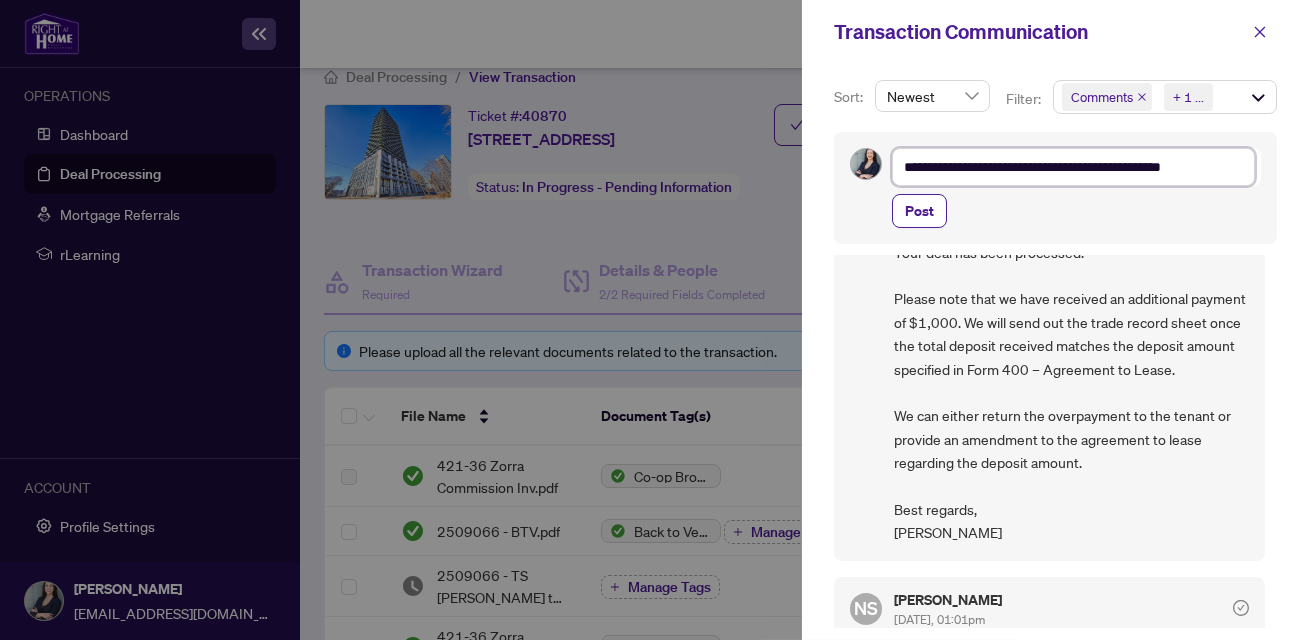 type on "**********" 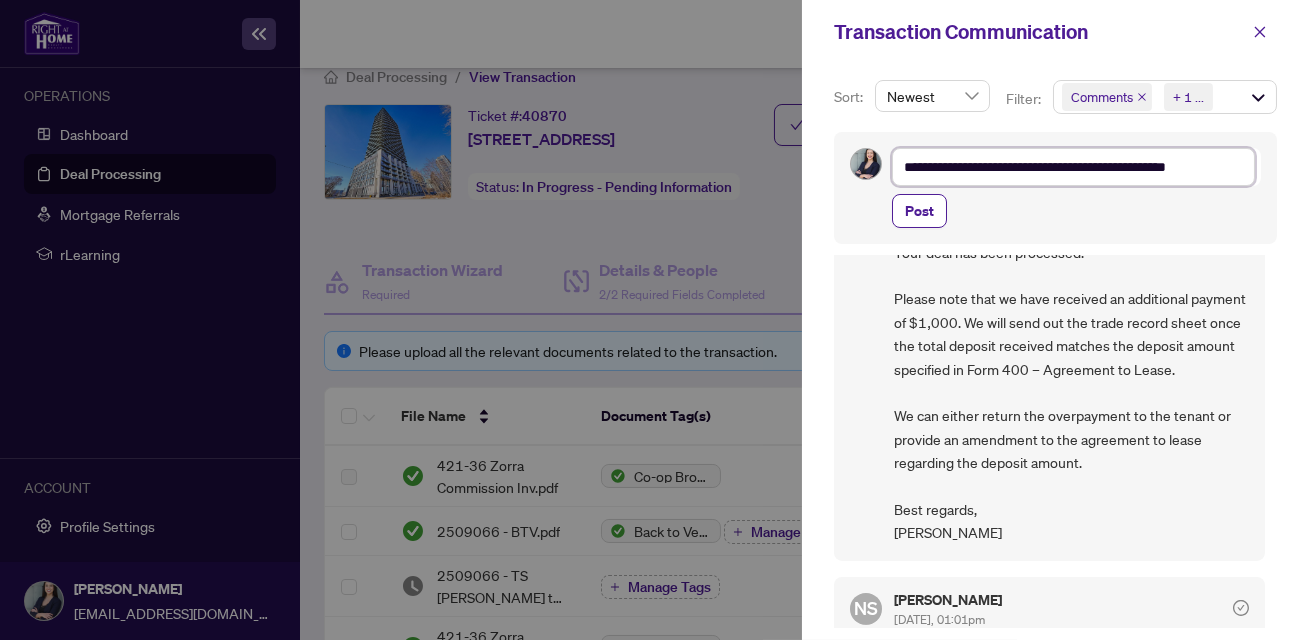 type on "**********" 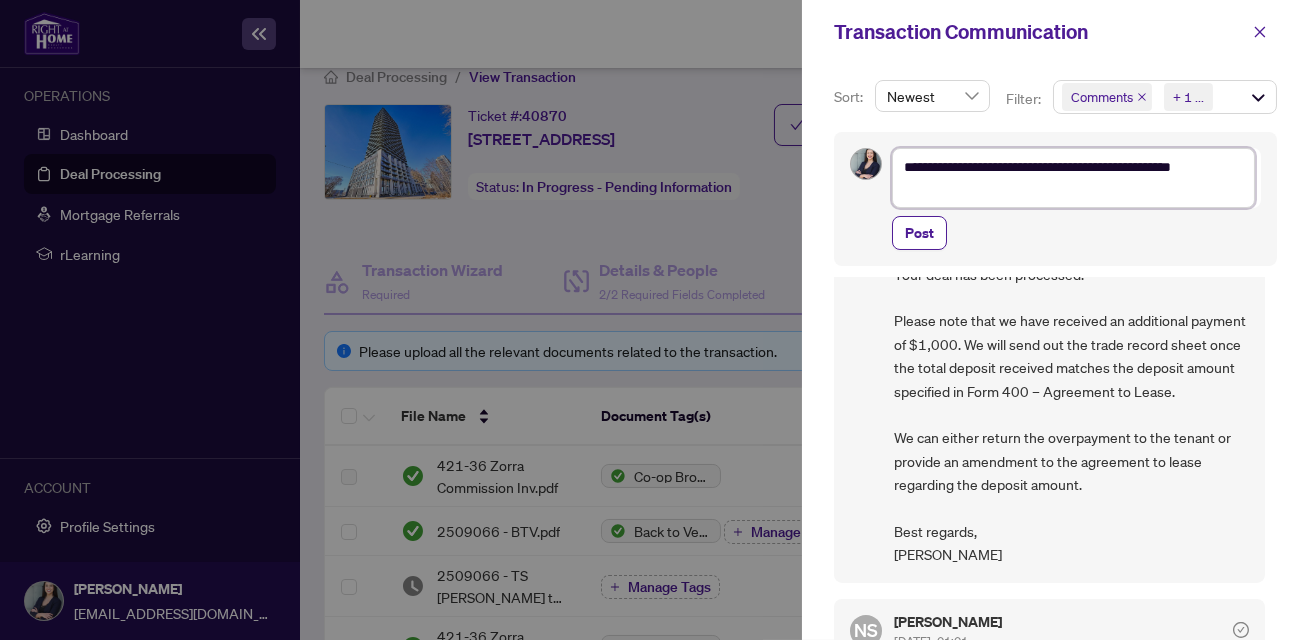 type on "**********" 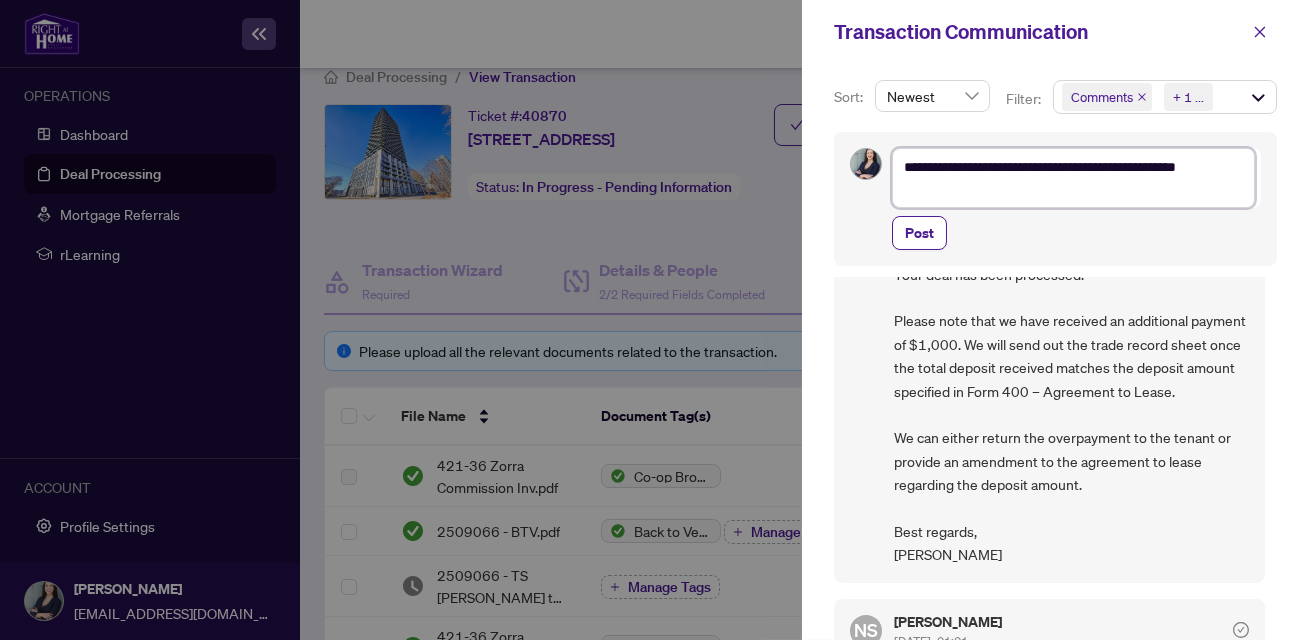 type on "**********" 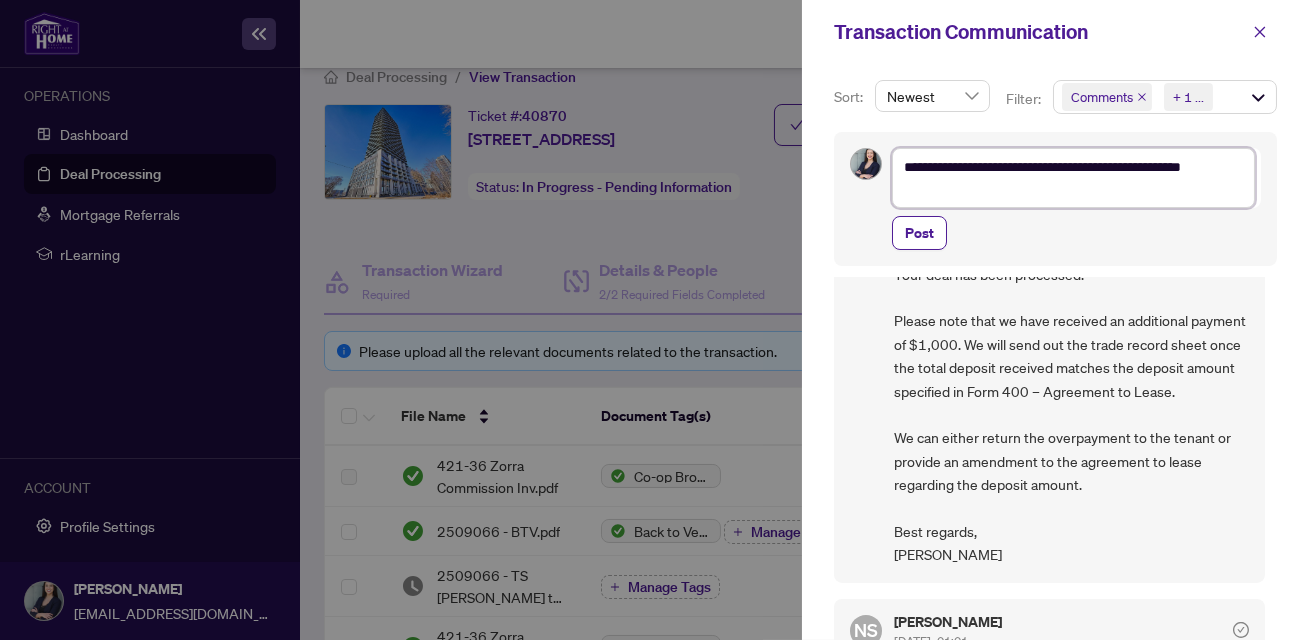 type on "**********" 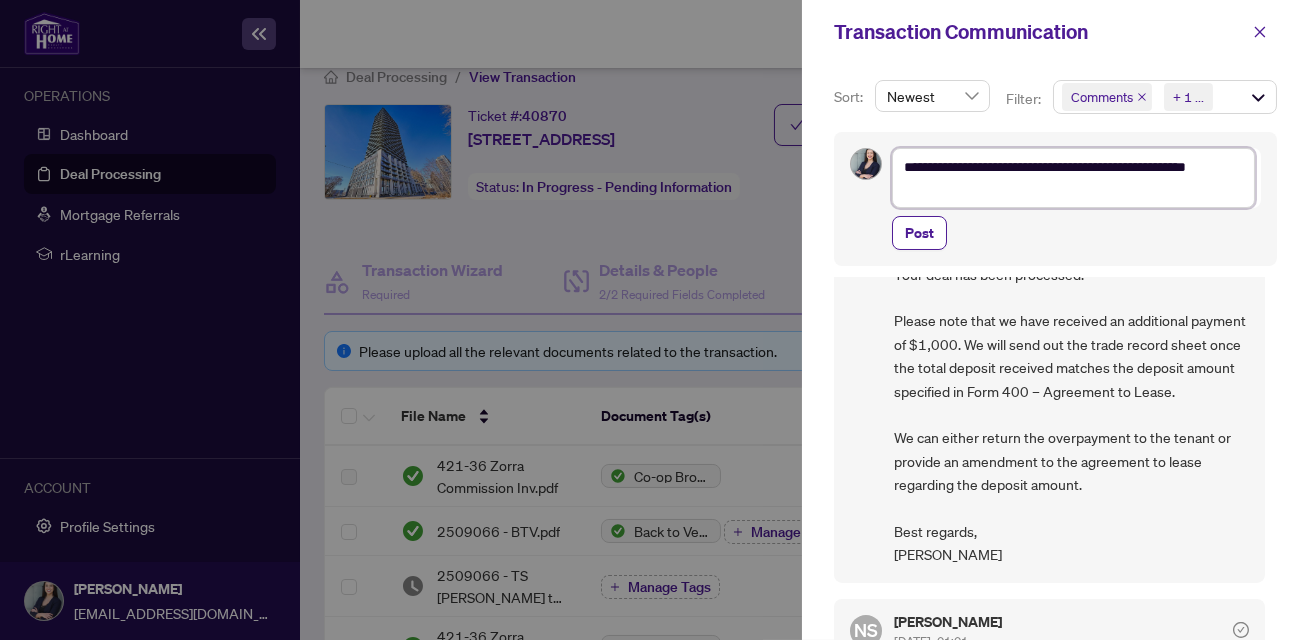 type on "**********" 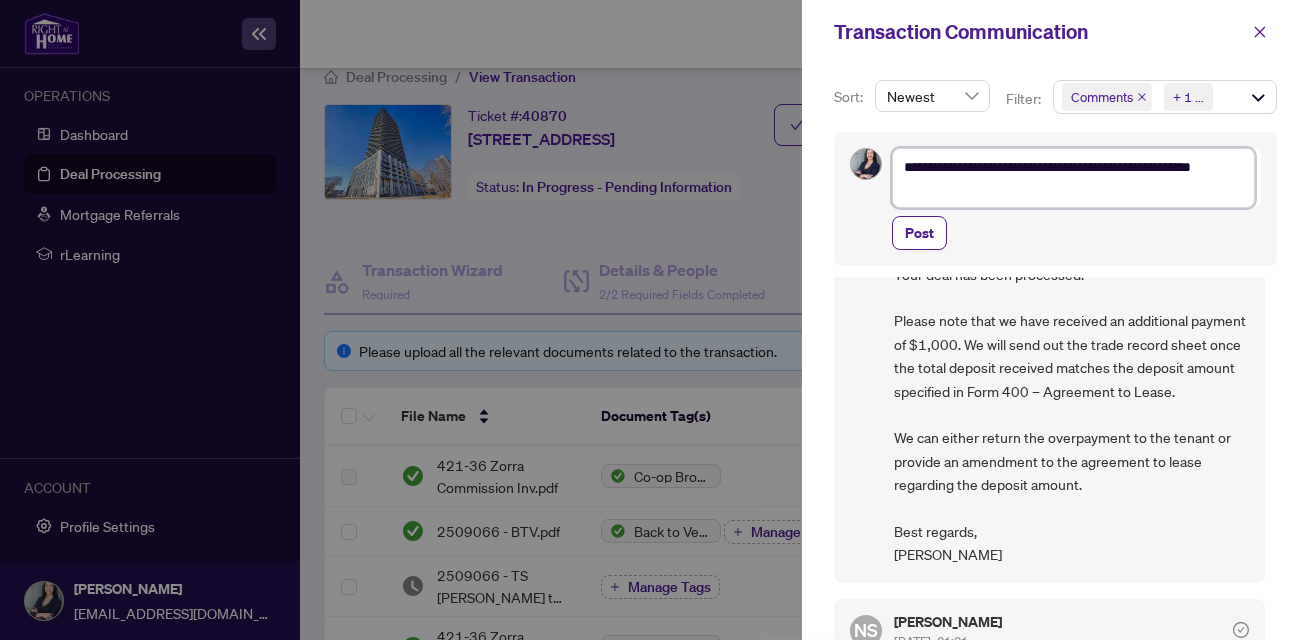 type on "**********" 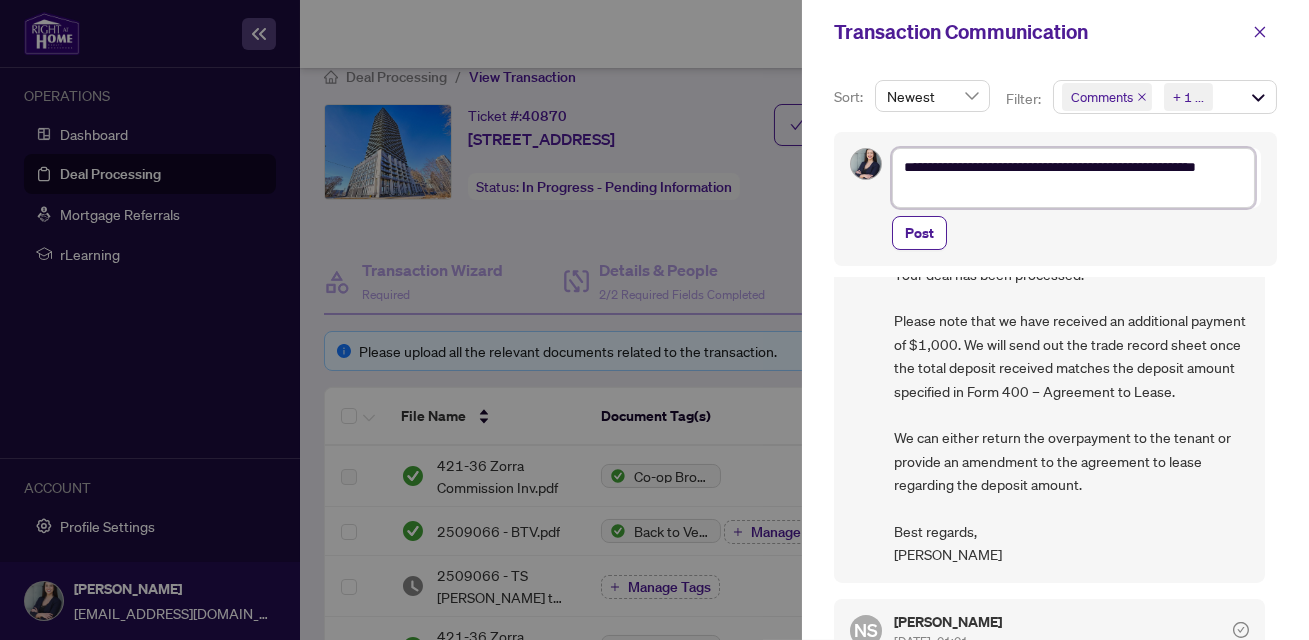 type on "**********" 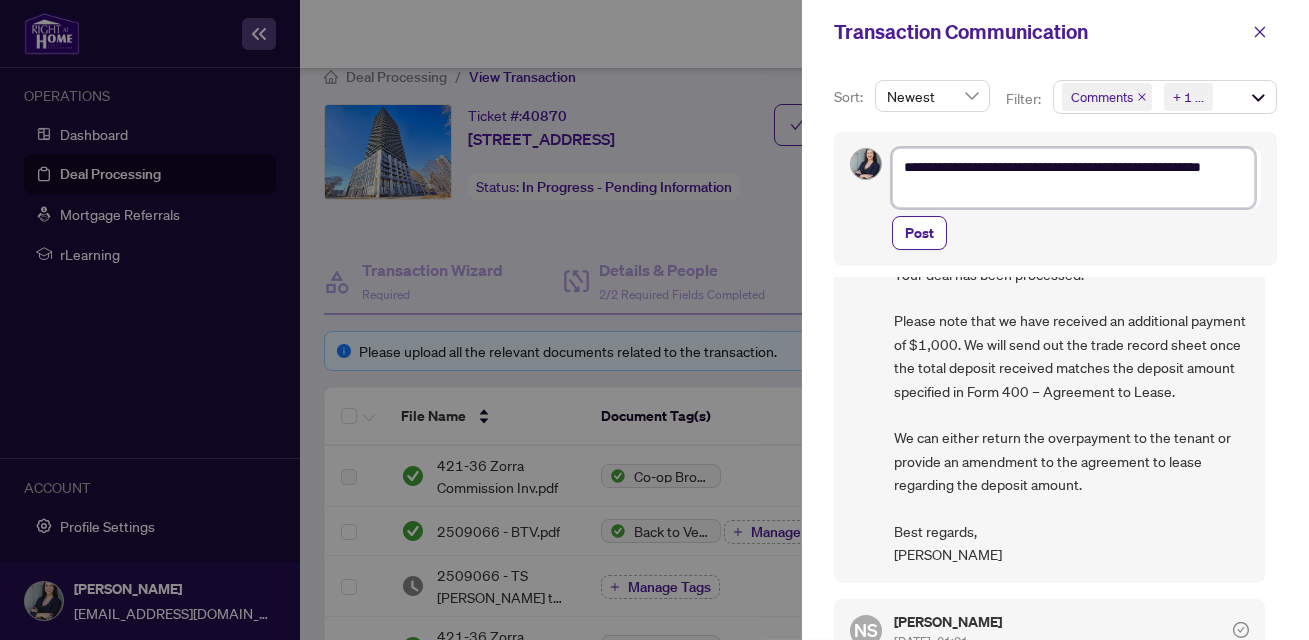 type on "**********" 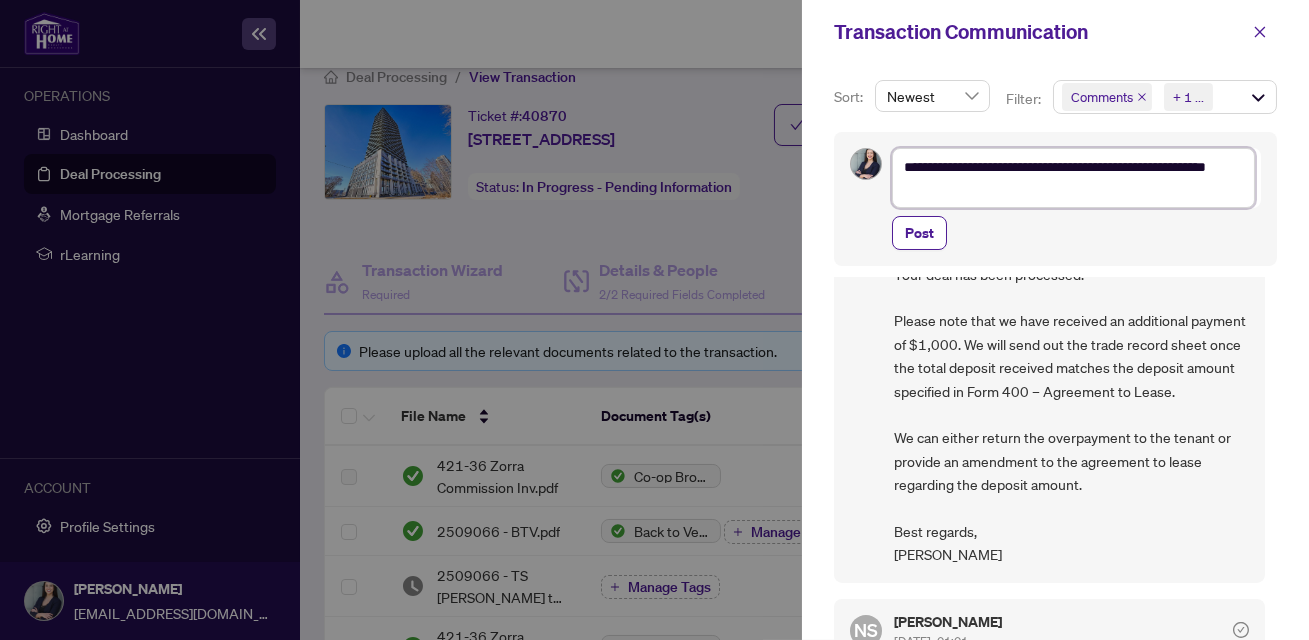 type on "**********" 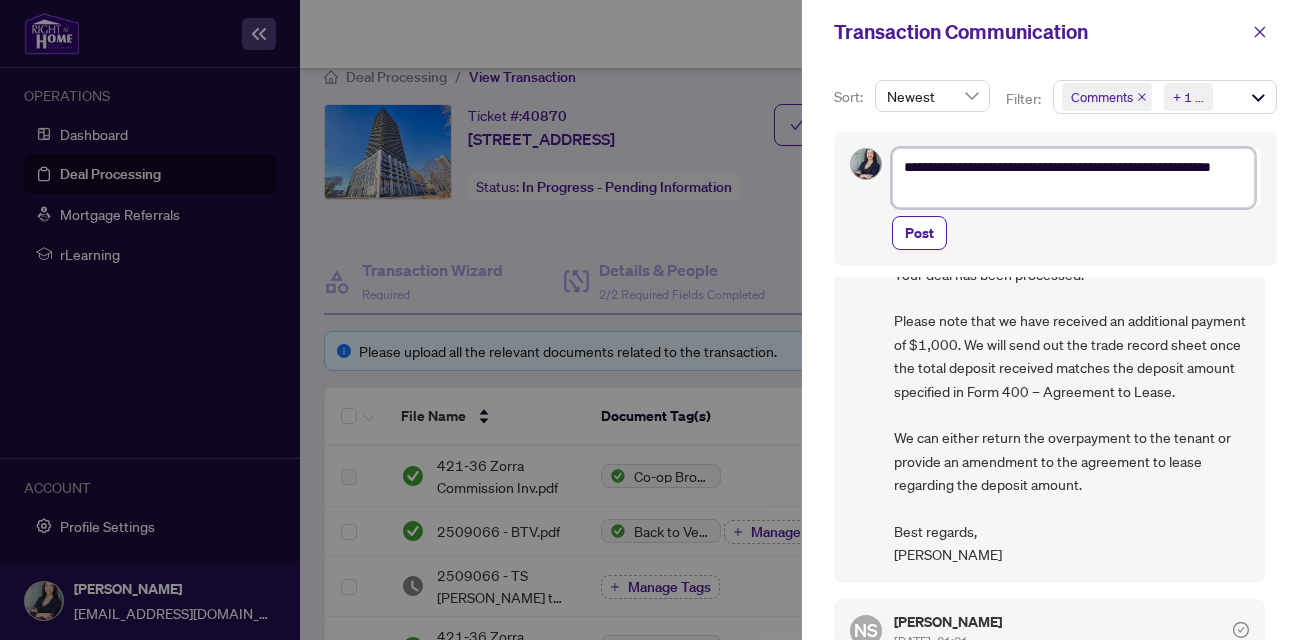 type on "**********" 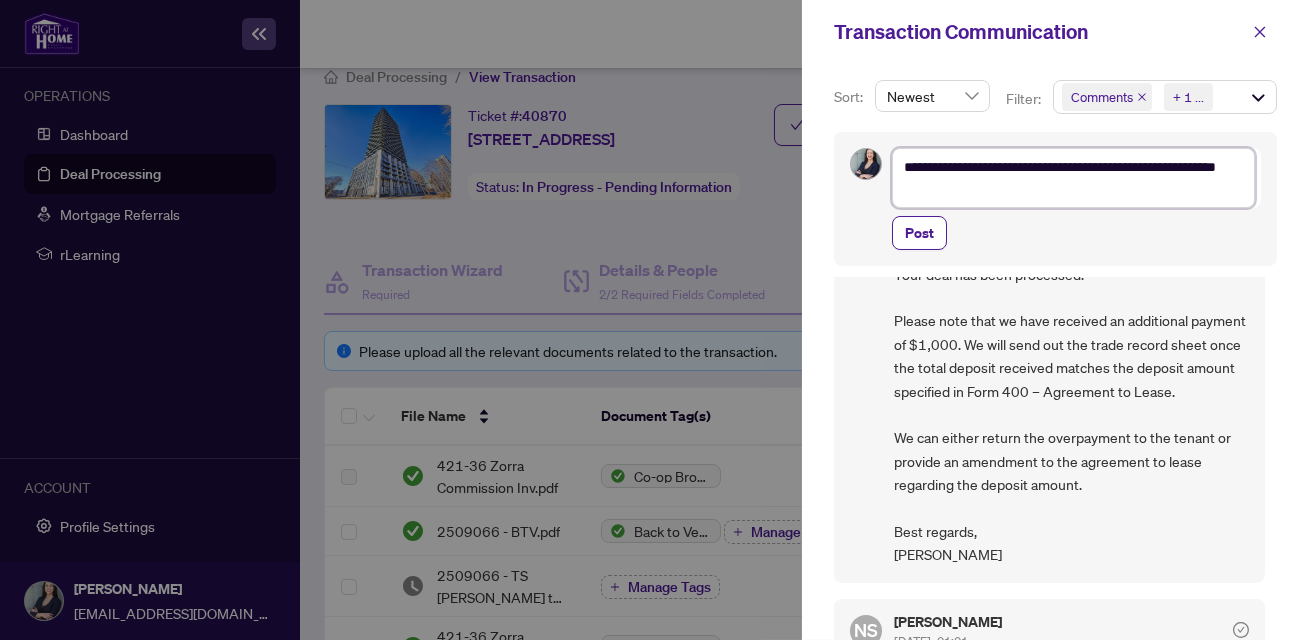type on "**********" 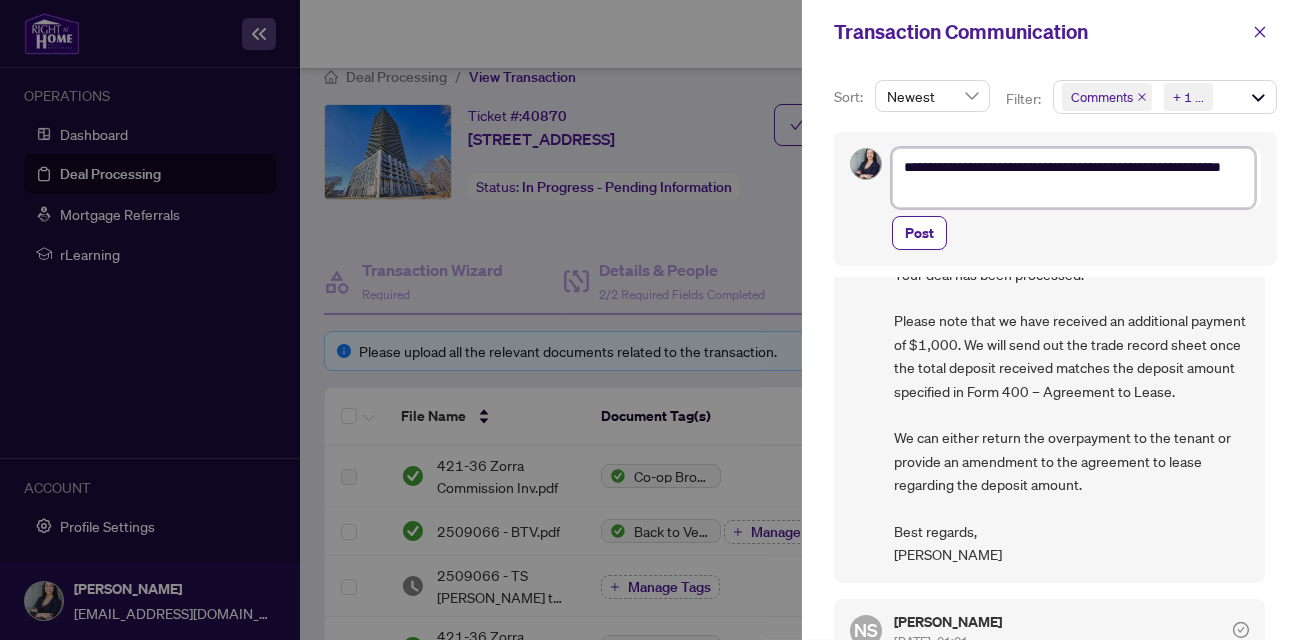 type on "**********" 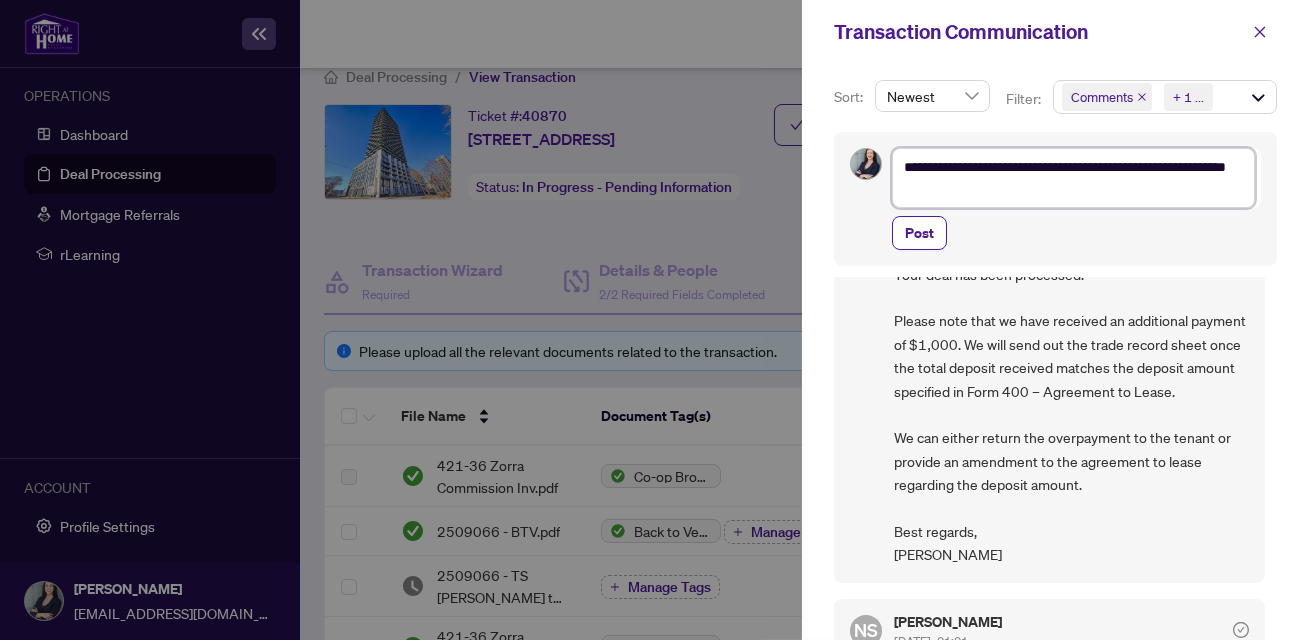 type on "**********" 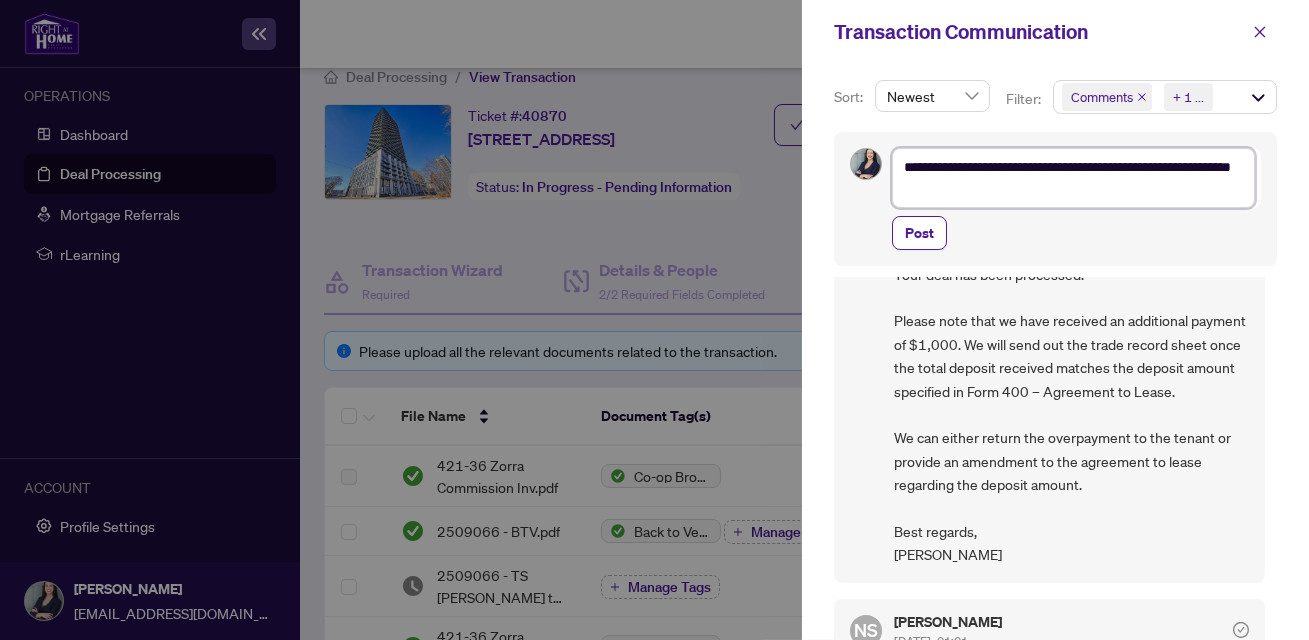 type on "**********" 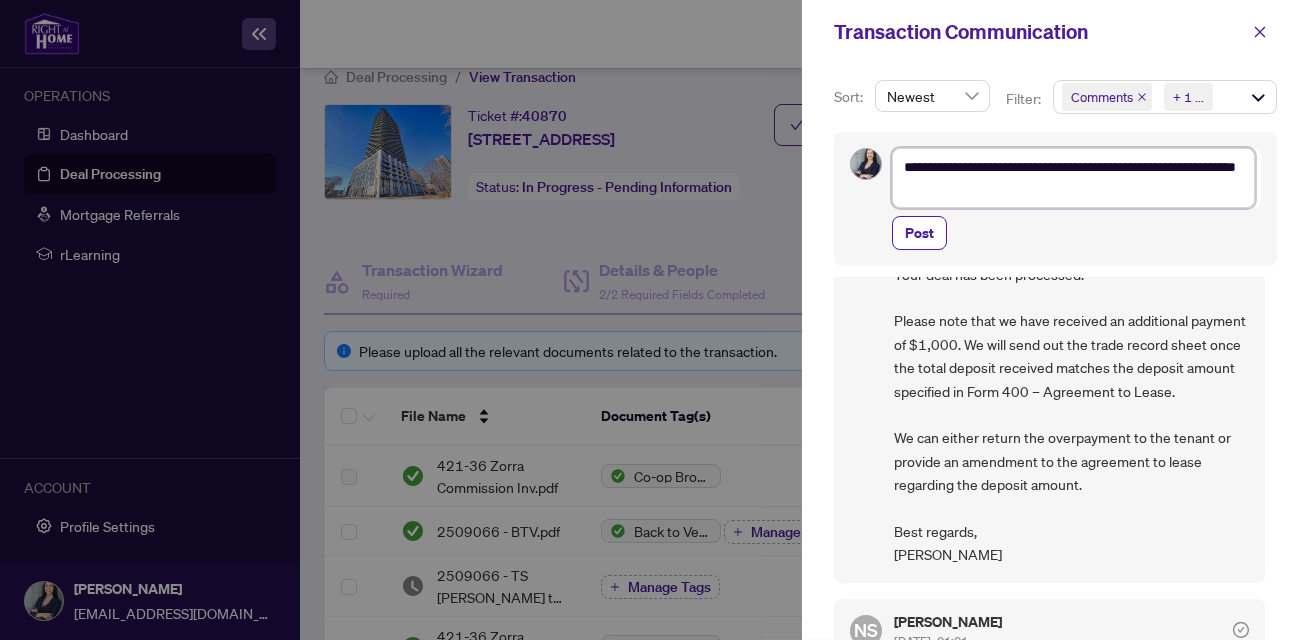 type on "**********" 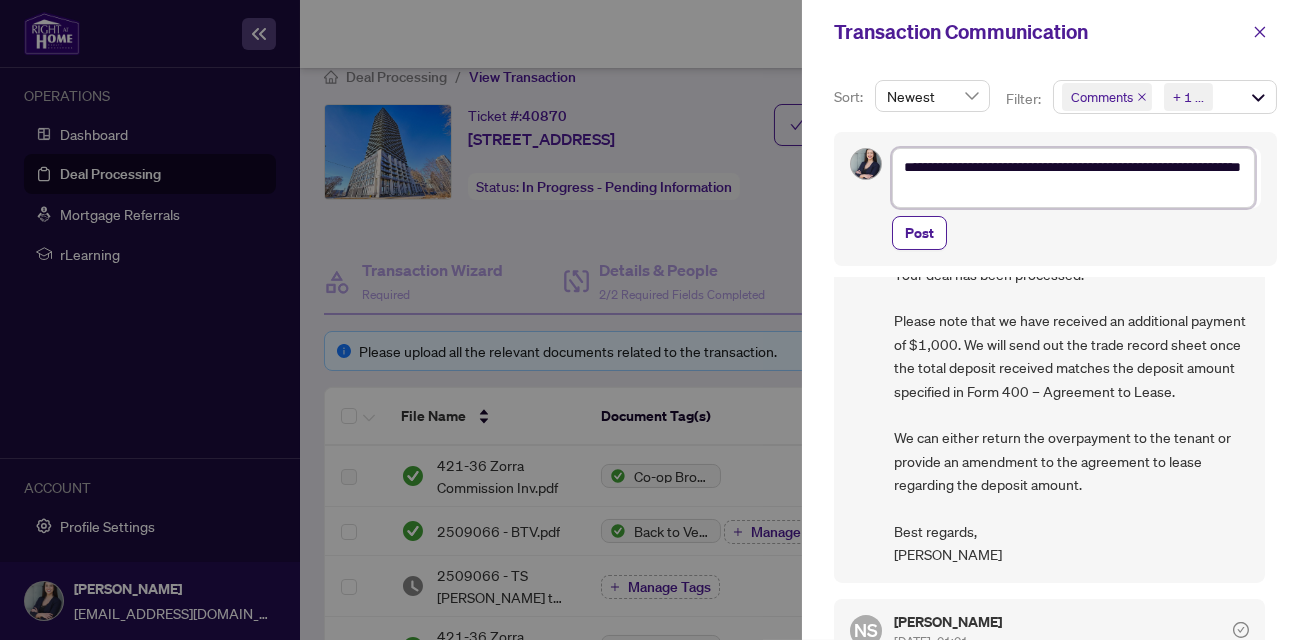 type on "**********" 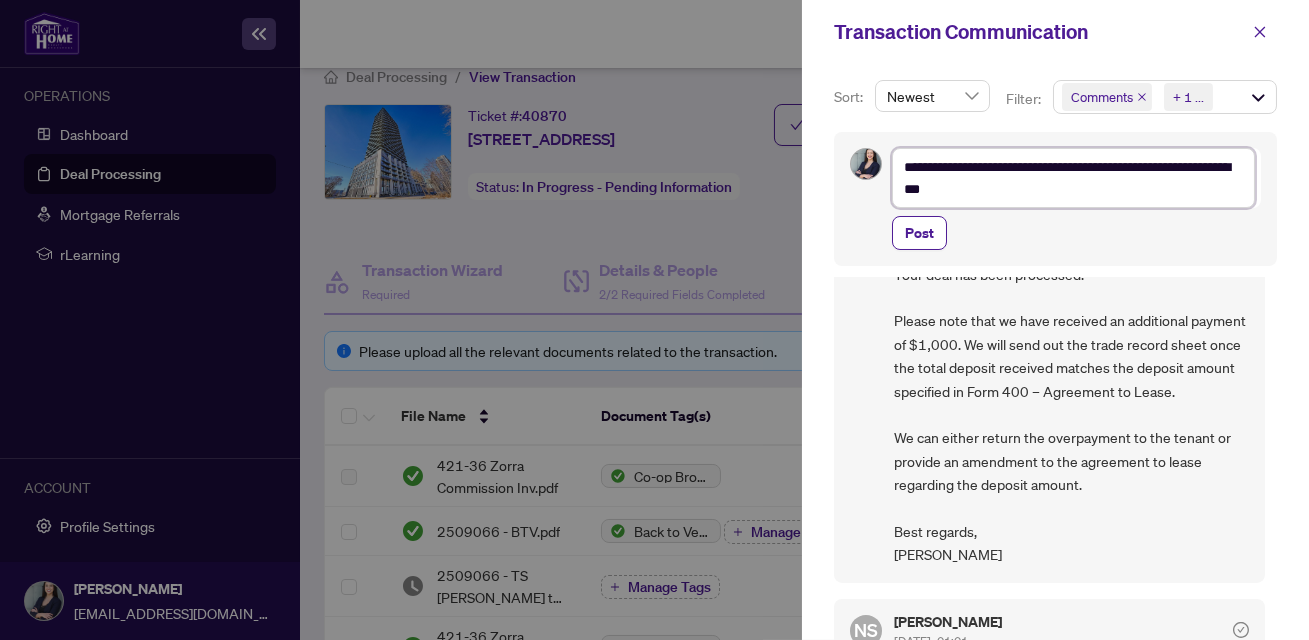 type on "**********" 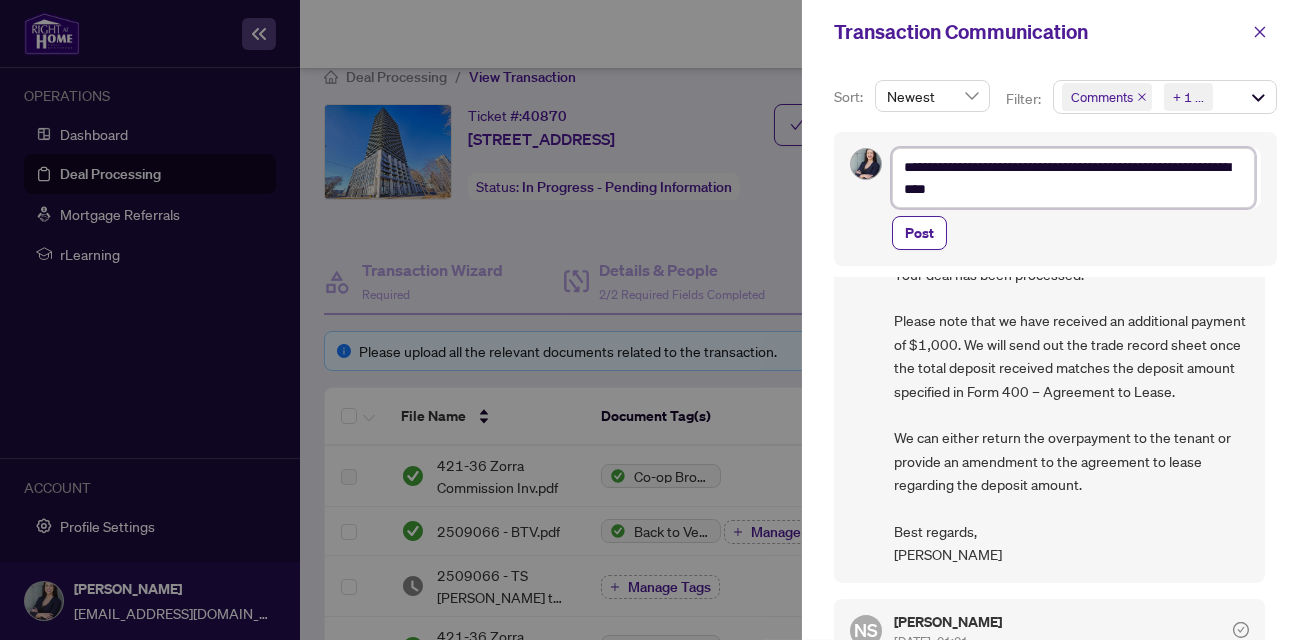 type on "**********" 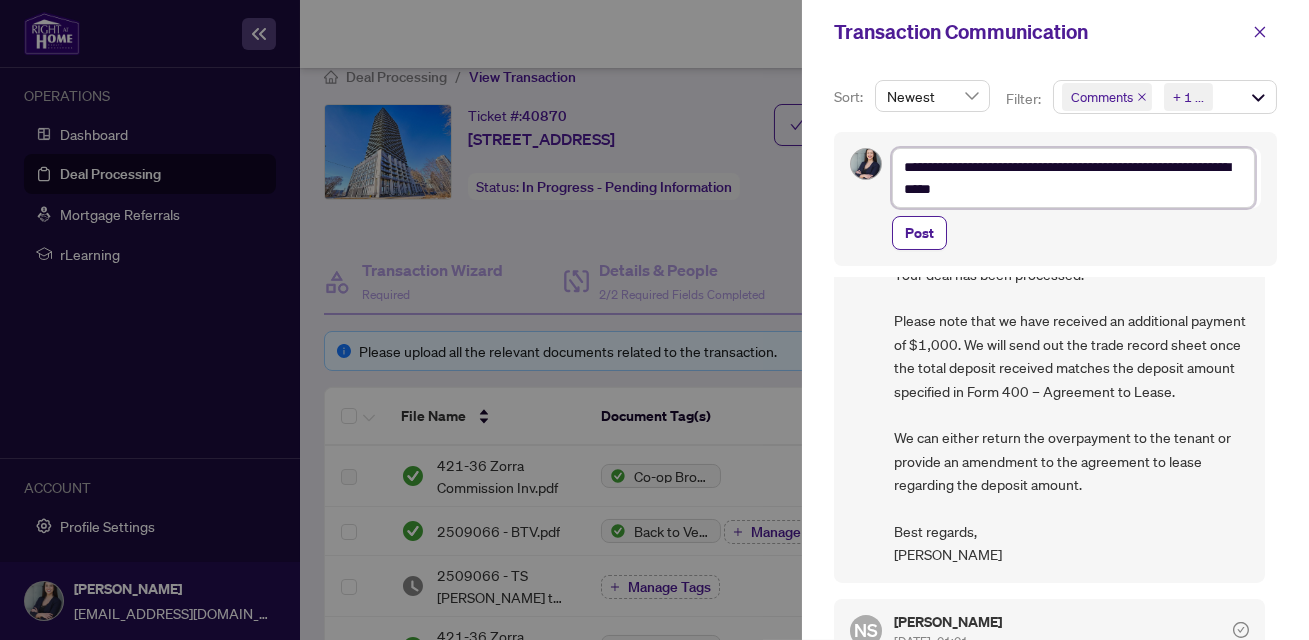 type on "**********" 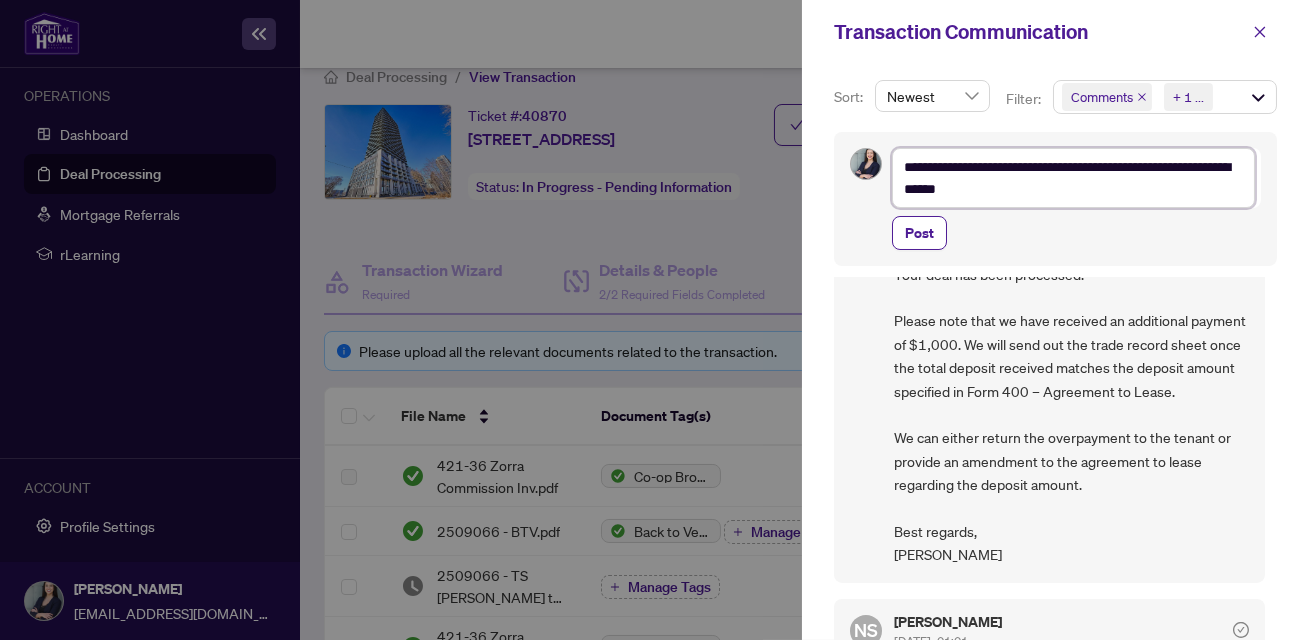 type on "**********" 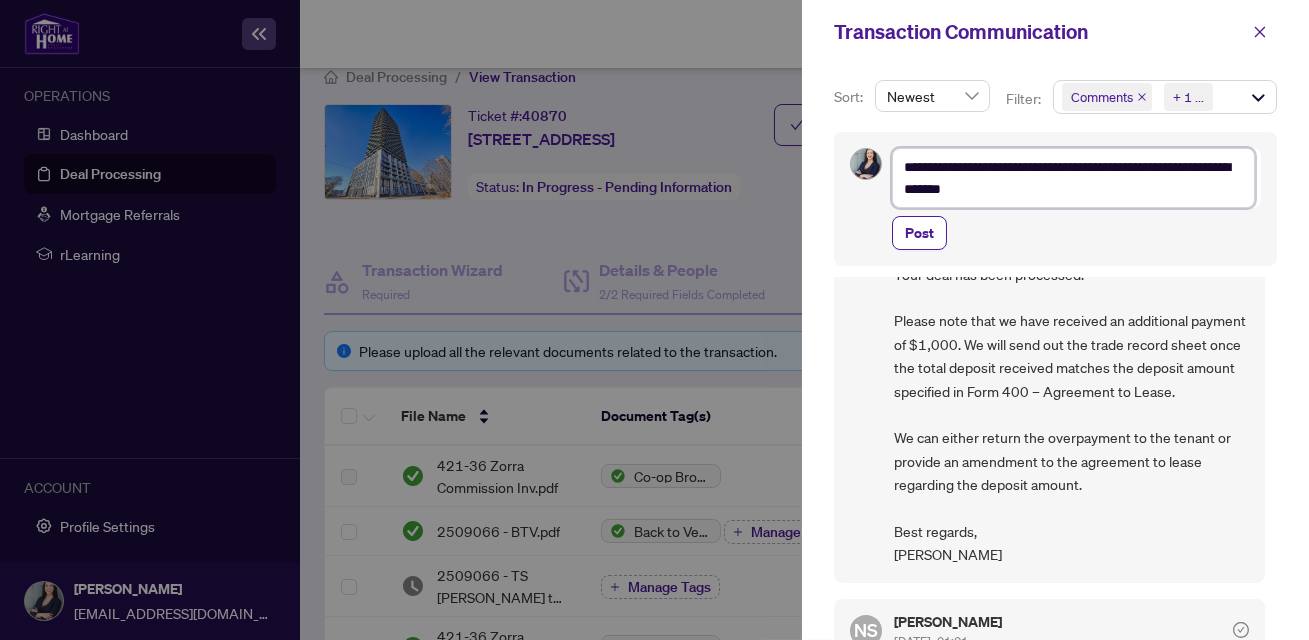 type on "**********" 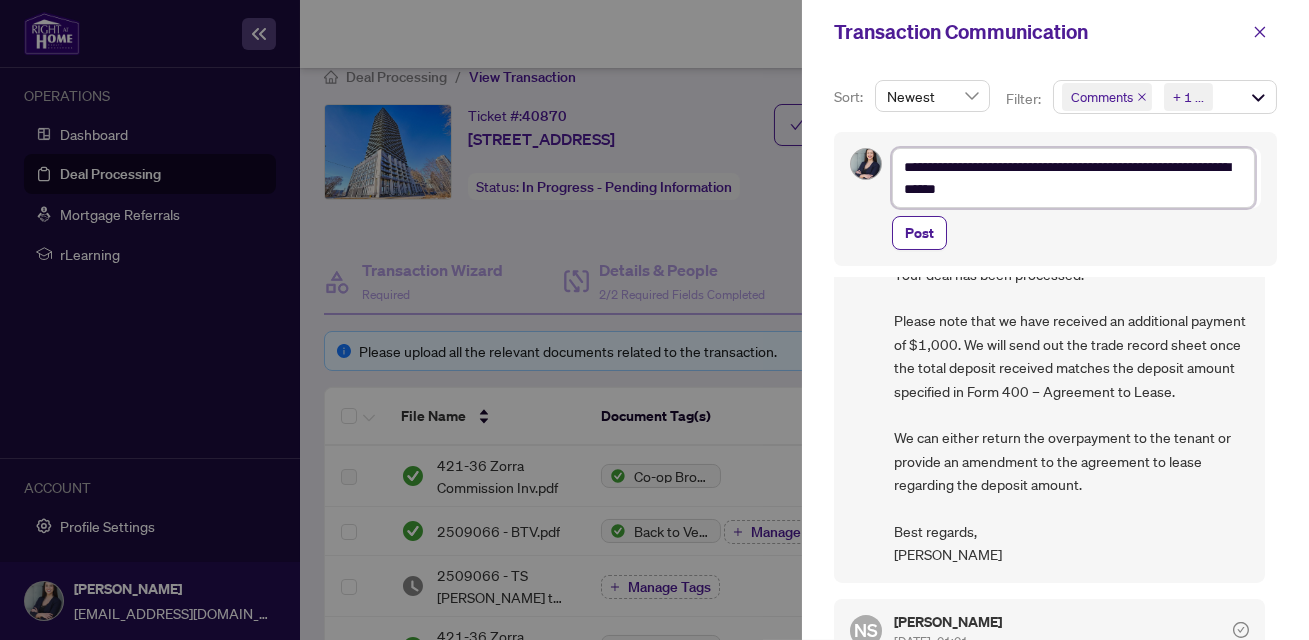 type on "**********" 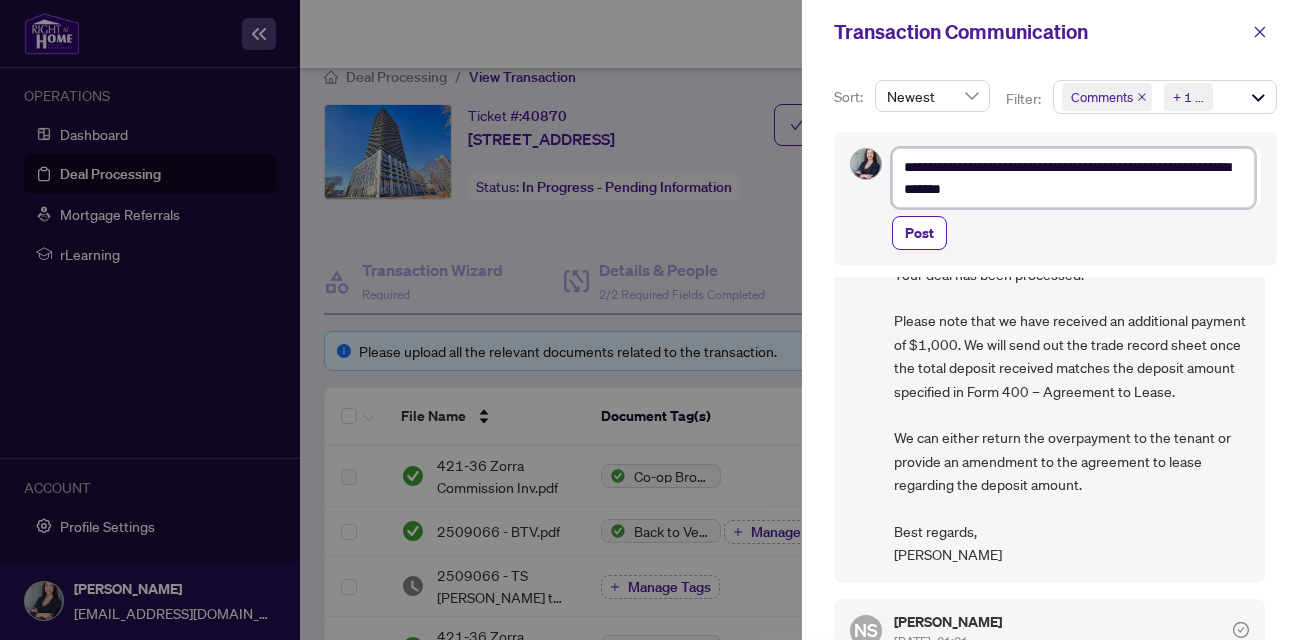 type on "**********" 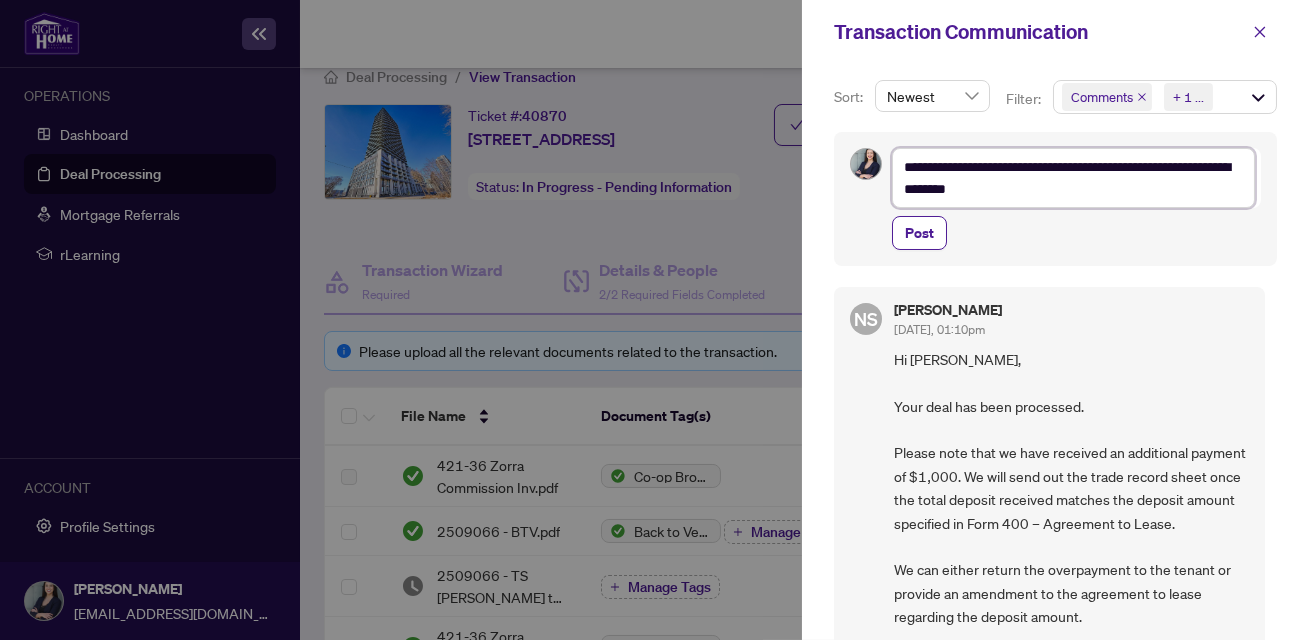 scroll, scrollTop: 939, scrollLeft: 0, axis: vertical 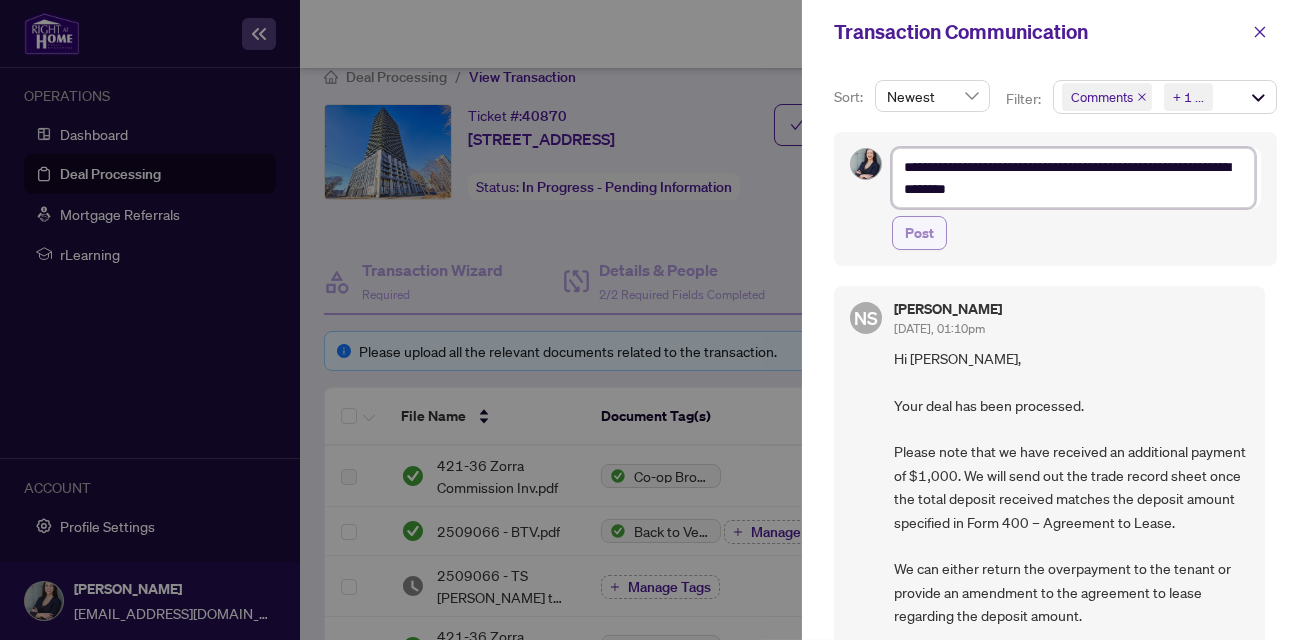 type on "**********" 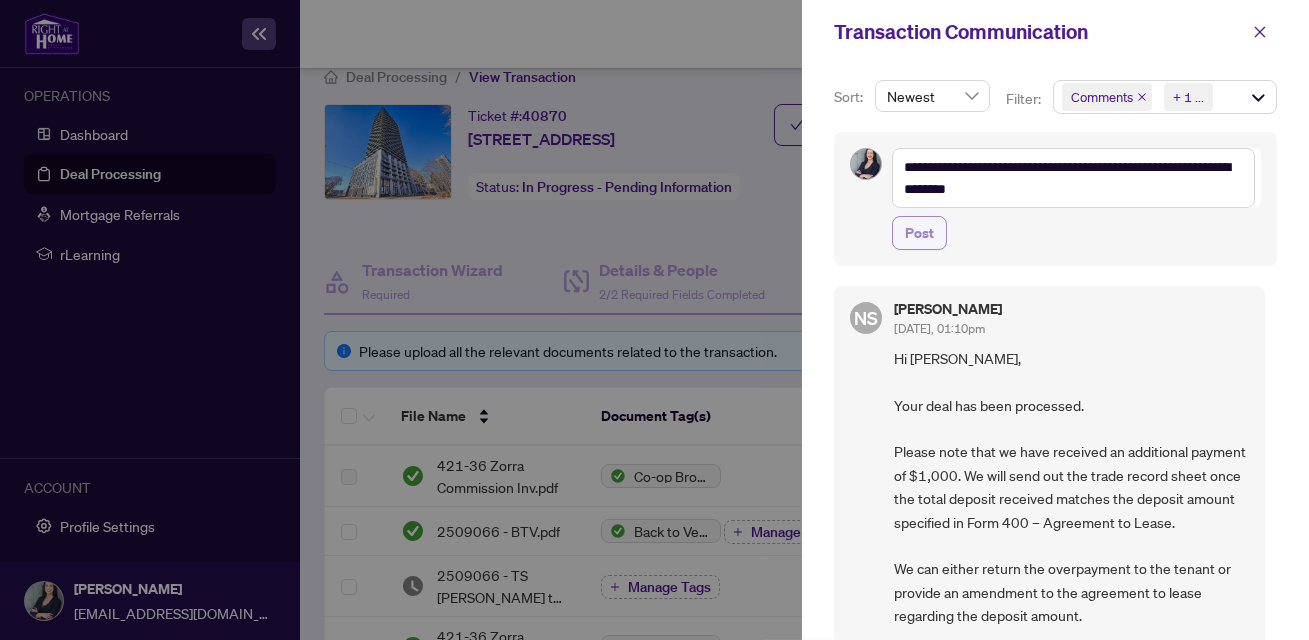 click on "Post" at bounding box center (919, 233) 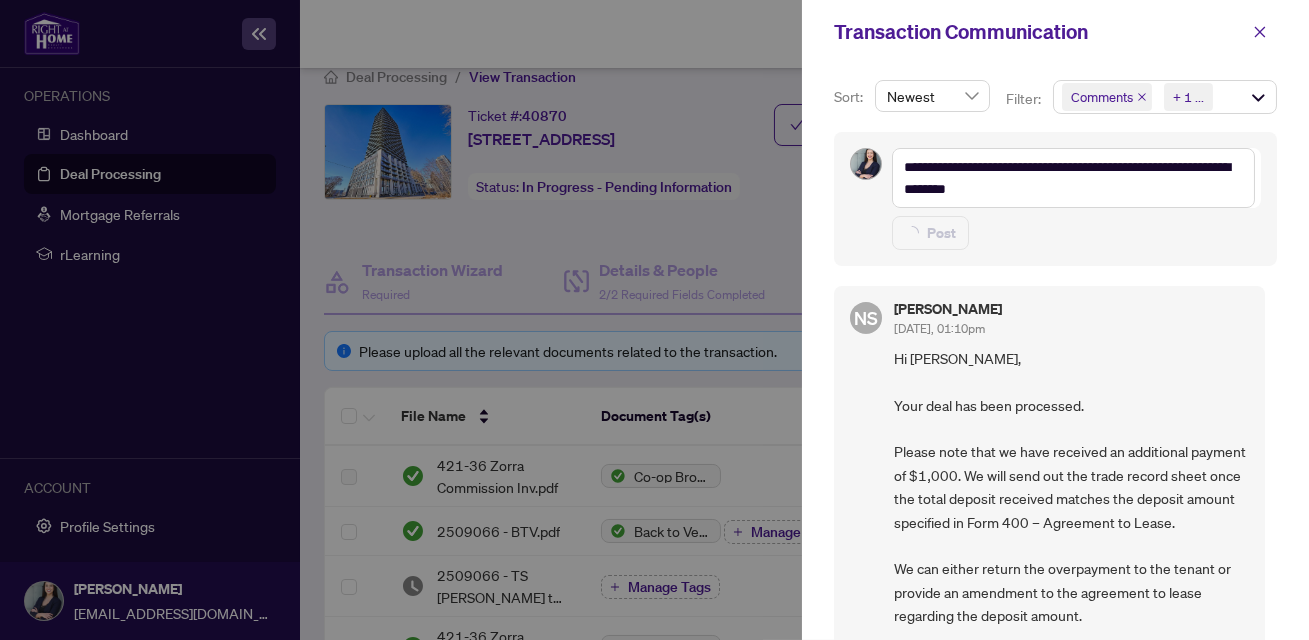 type 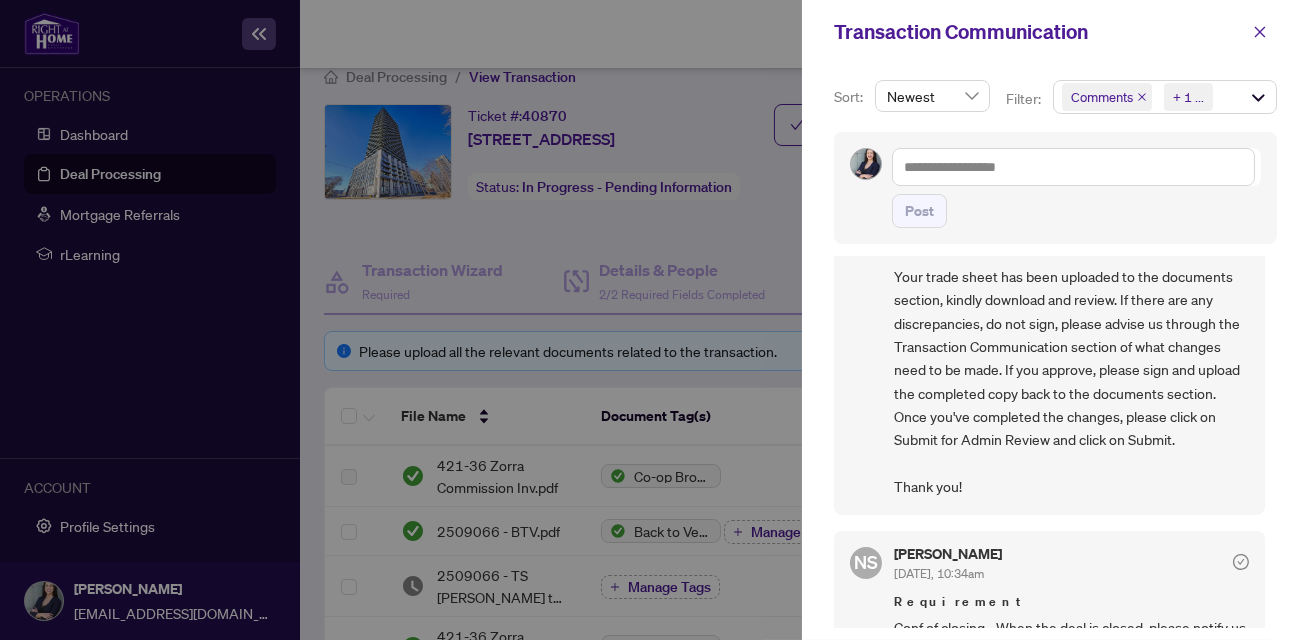 scroll, scrollTop: 405, scrollLeft: 0, axis: vertical 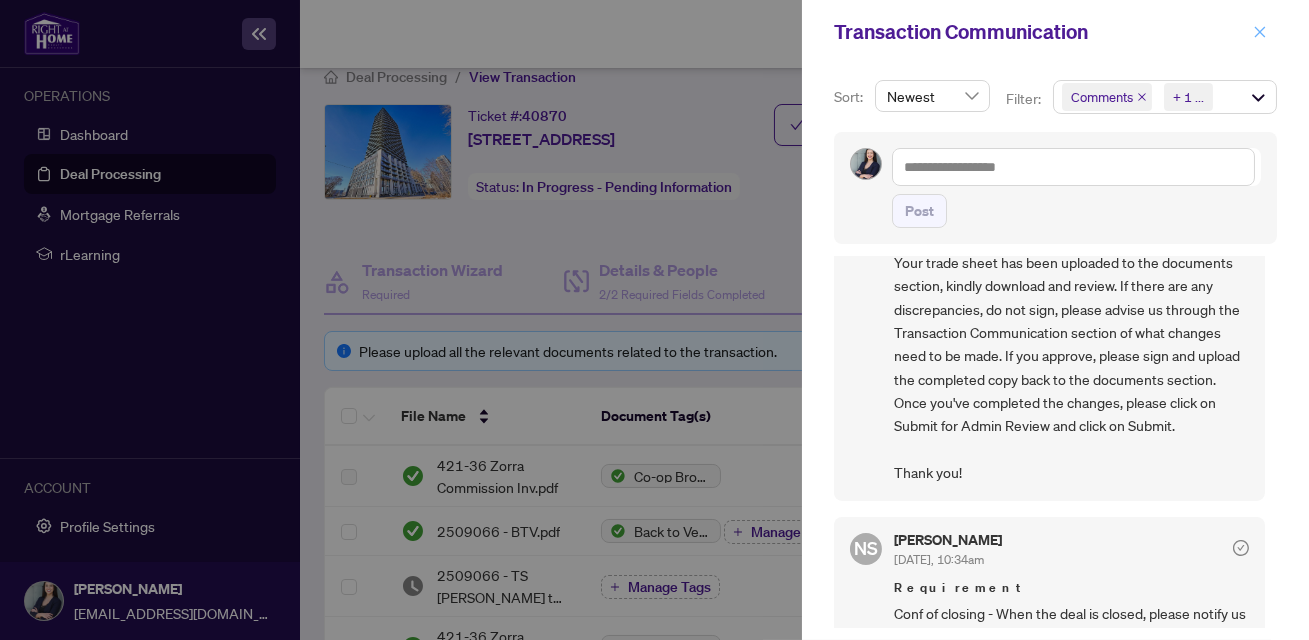 click 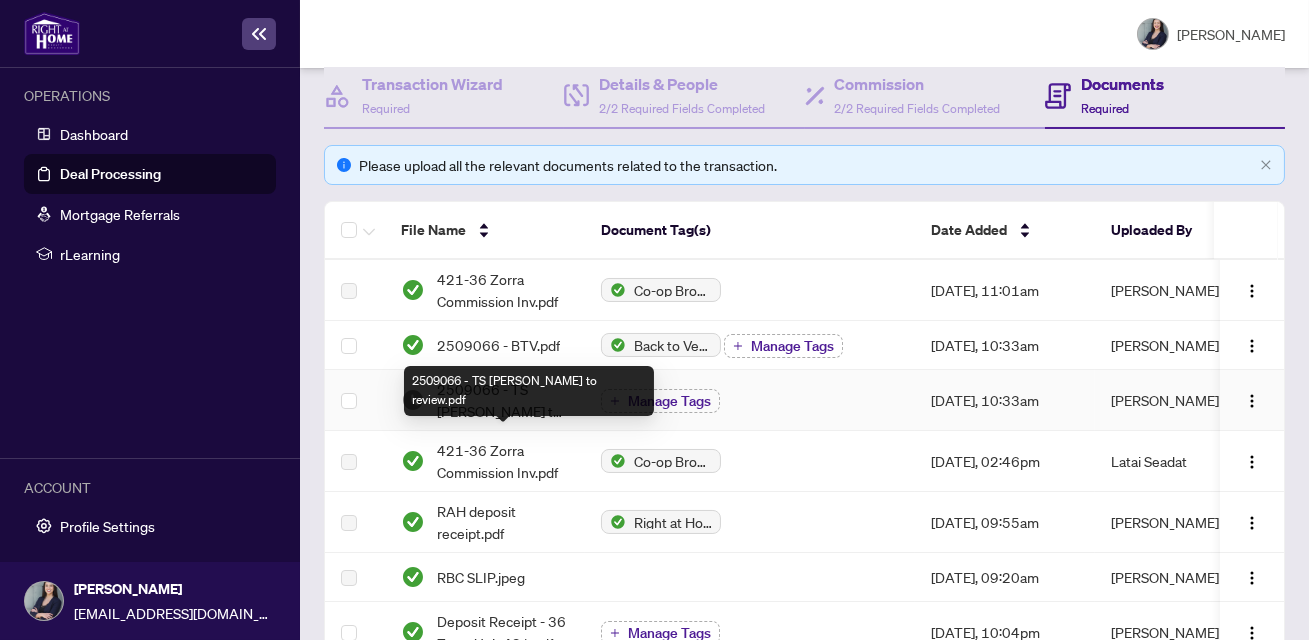 click on "2509066 - TS Nicole to review.pdf" at bounding box center [503, 400] 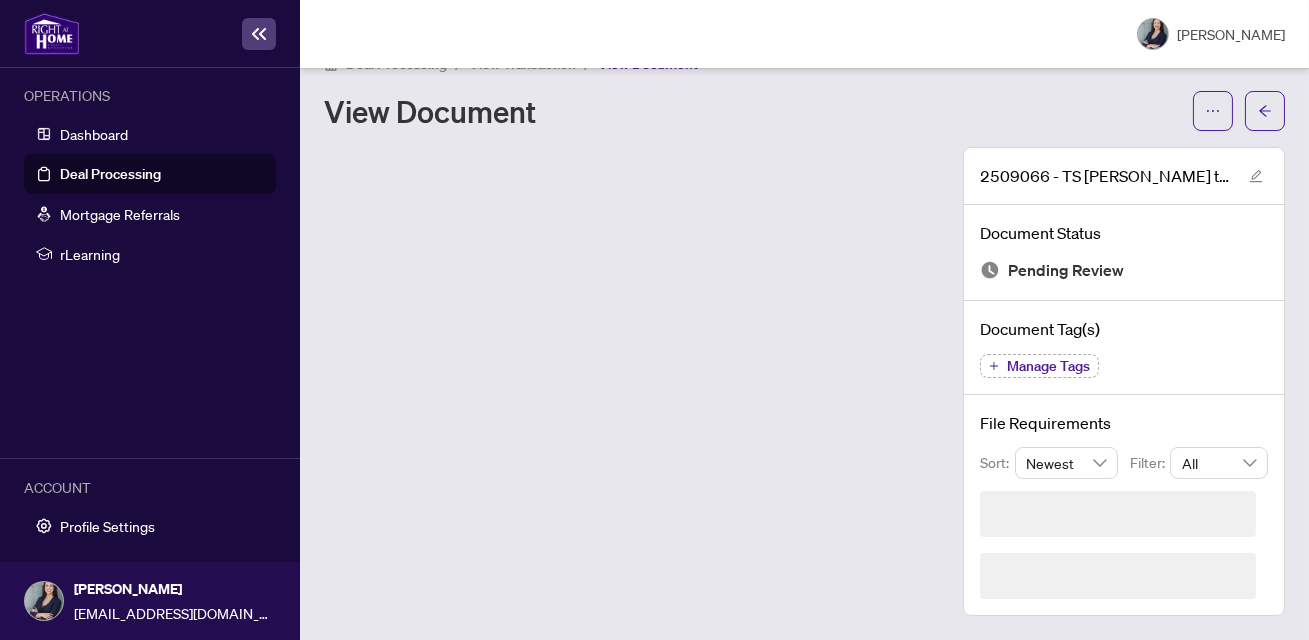 scroll, scrollTop: 0, scrollLeft: 0, axis: both 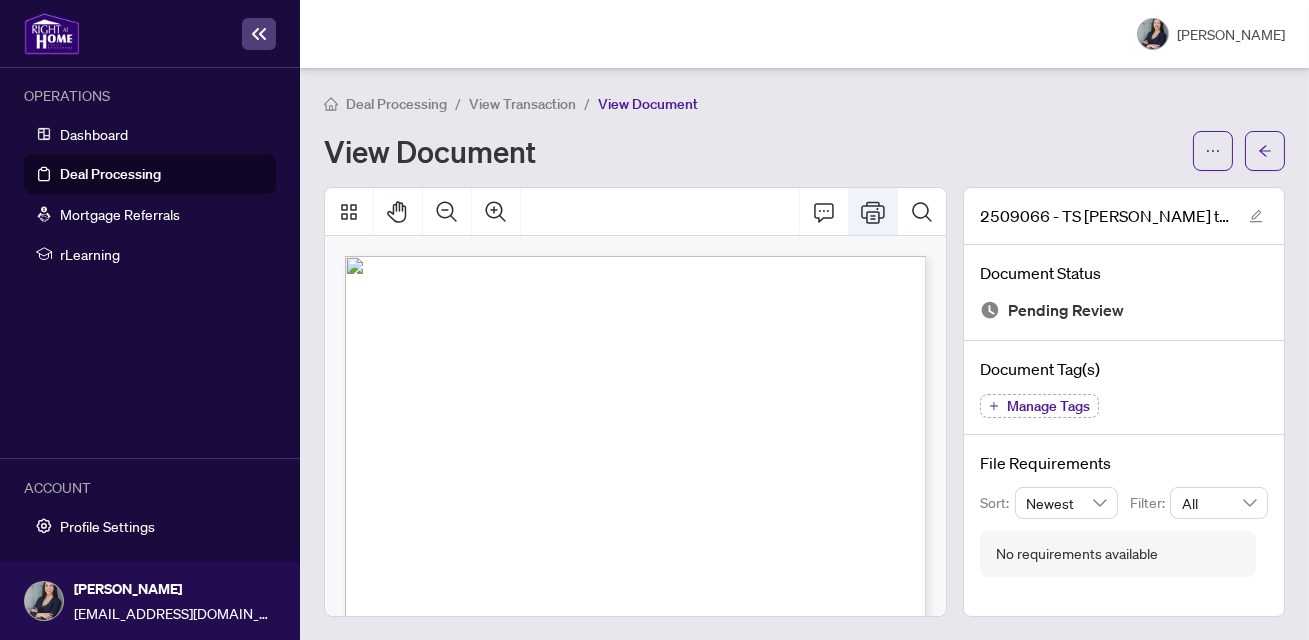click at bounding box center [873, 212] 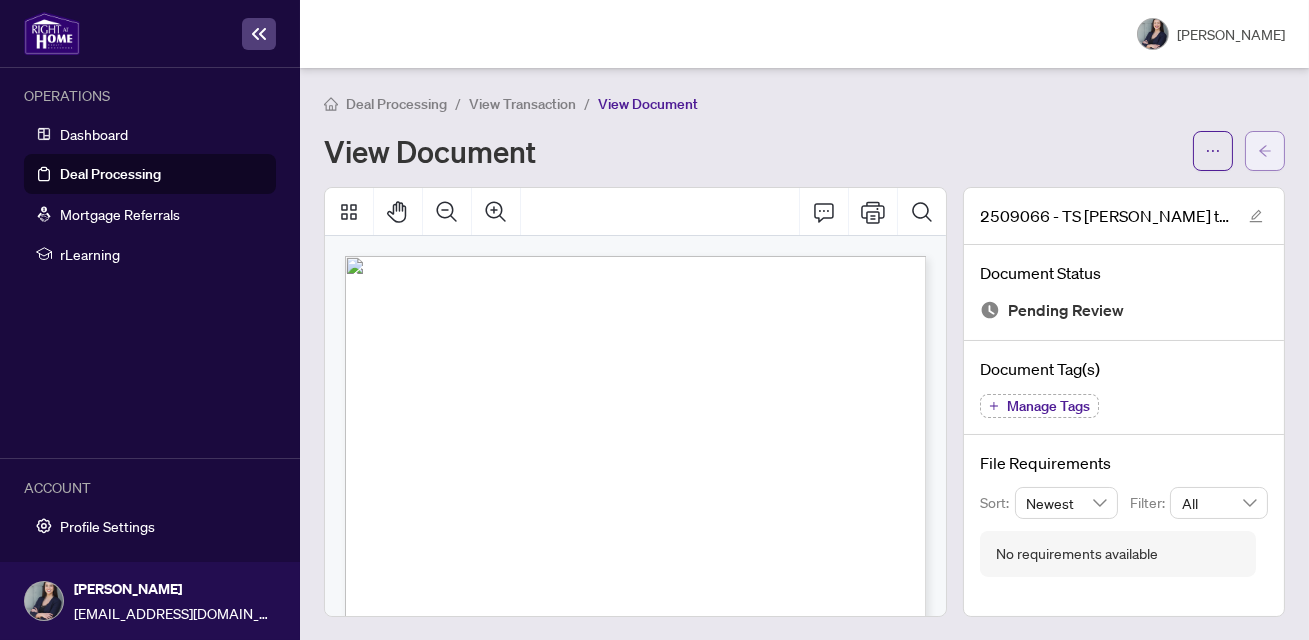 click 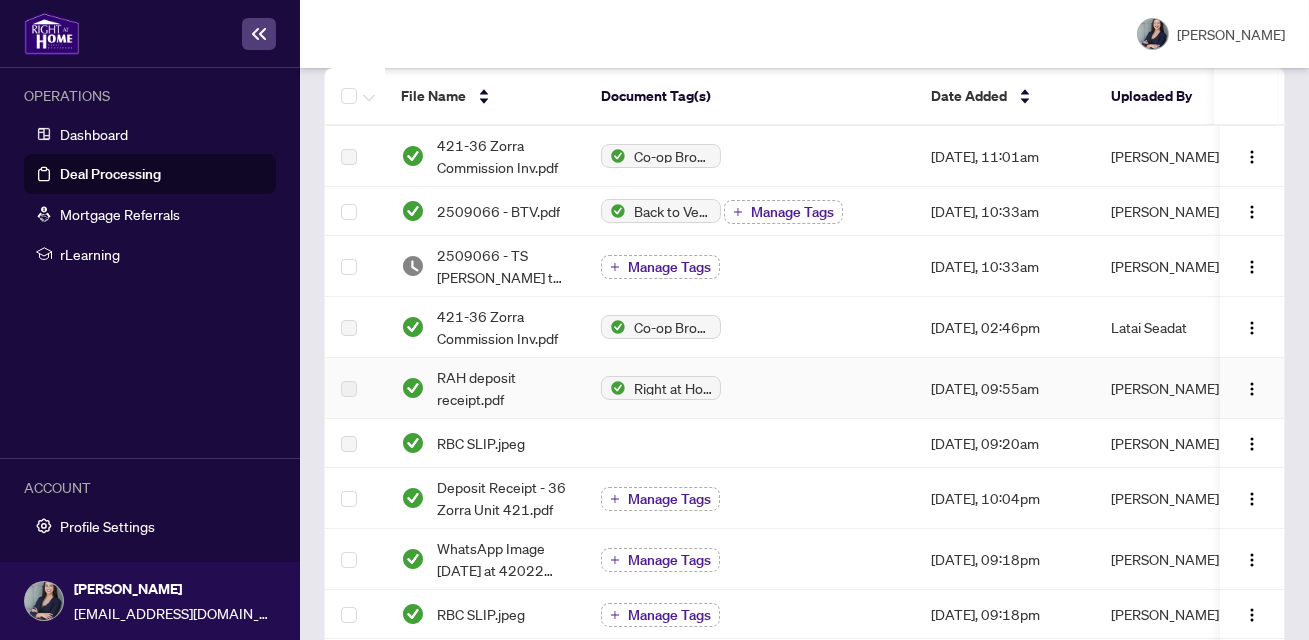 scroll, scrollTop: 330, scrollLeft: 0, axis: vertical 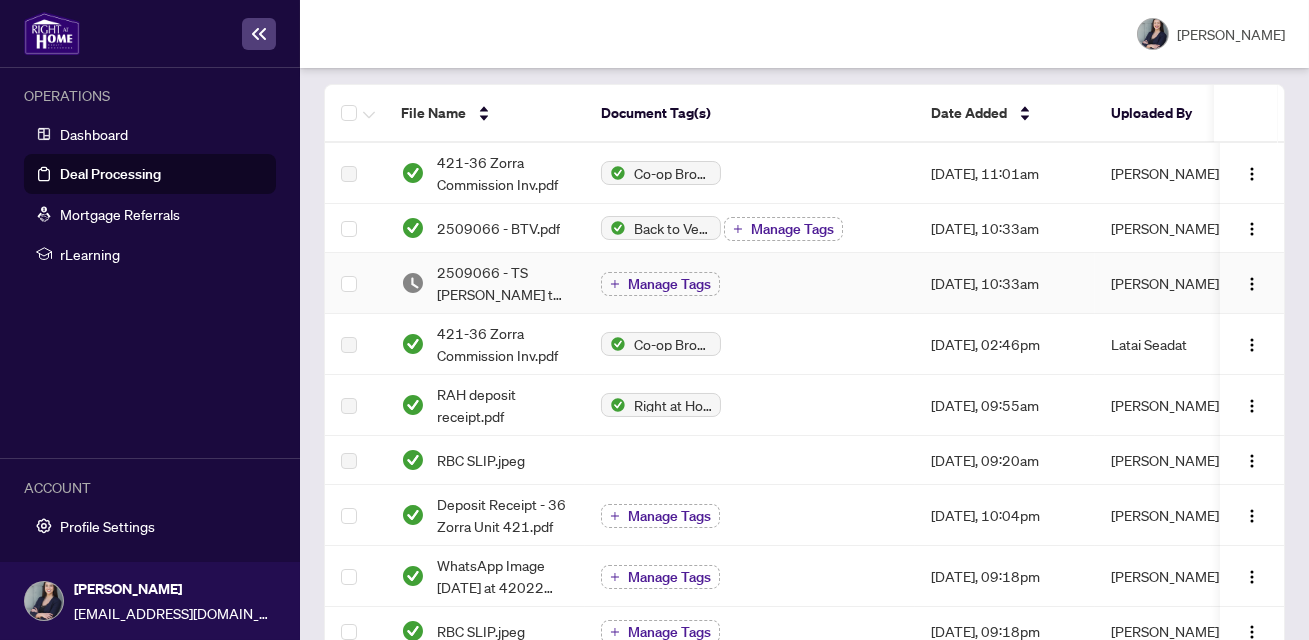 click on "2509066 - TS Nicole to review.pdf" at bounding box center (485, 283) 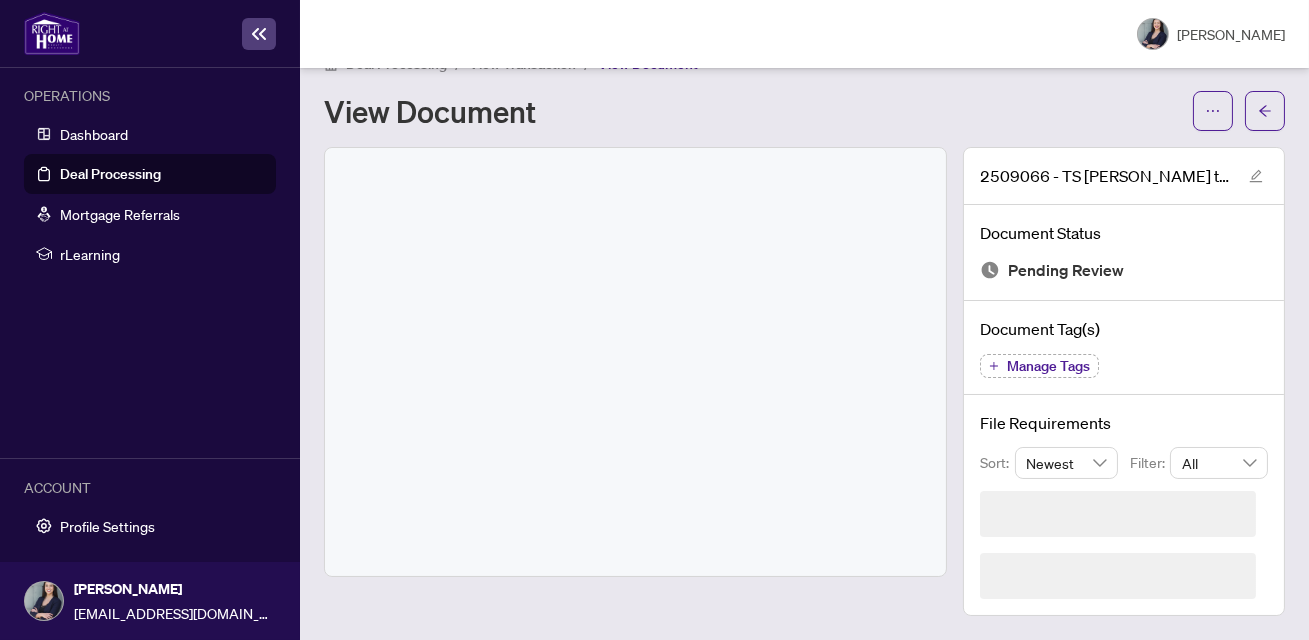scroll, scrollTop: 0, scrollLeft: 0, axis: both 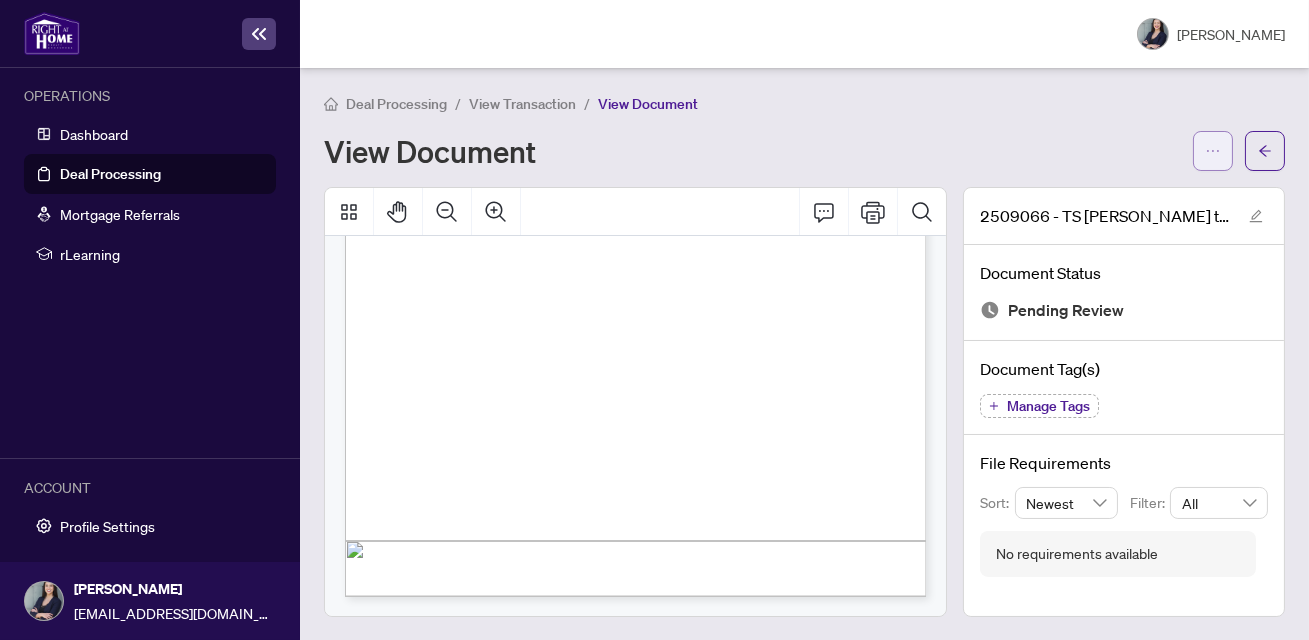 click at bounding box center [1213, 151] 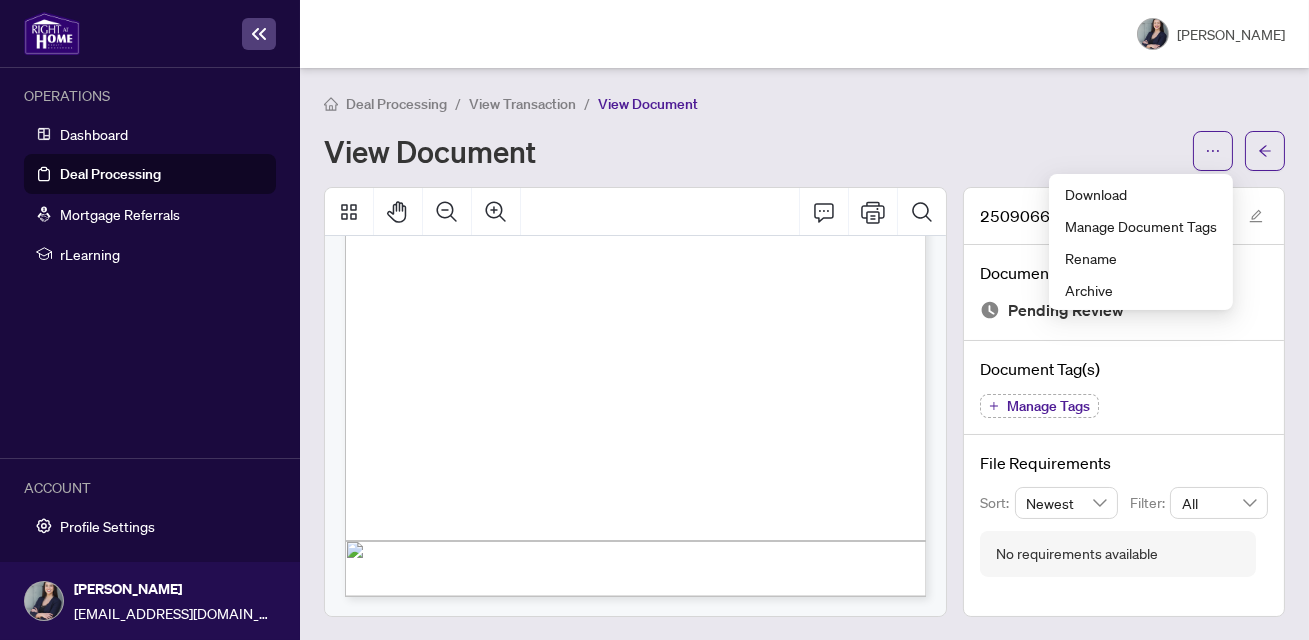 click on "View Document" at bounding box center (752, 151) 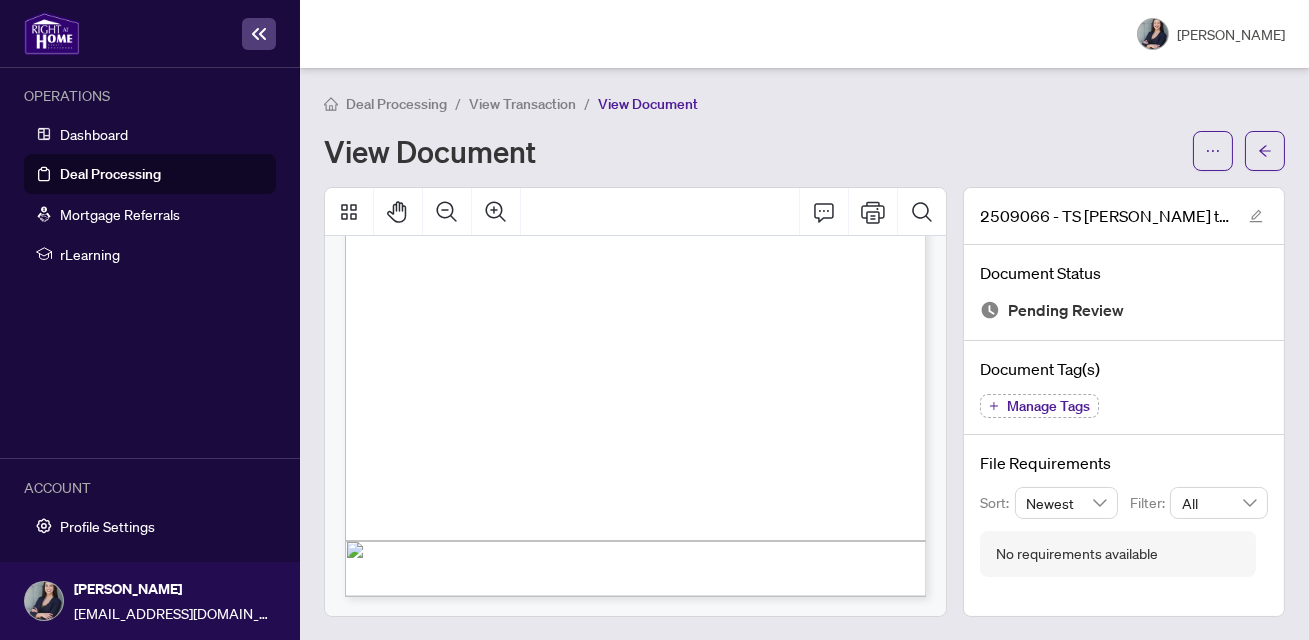 click on "View Transaction" at bounding box center (522, 104) 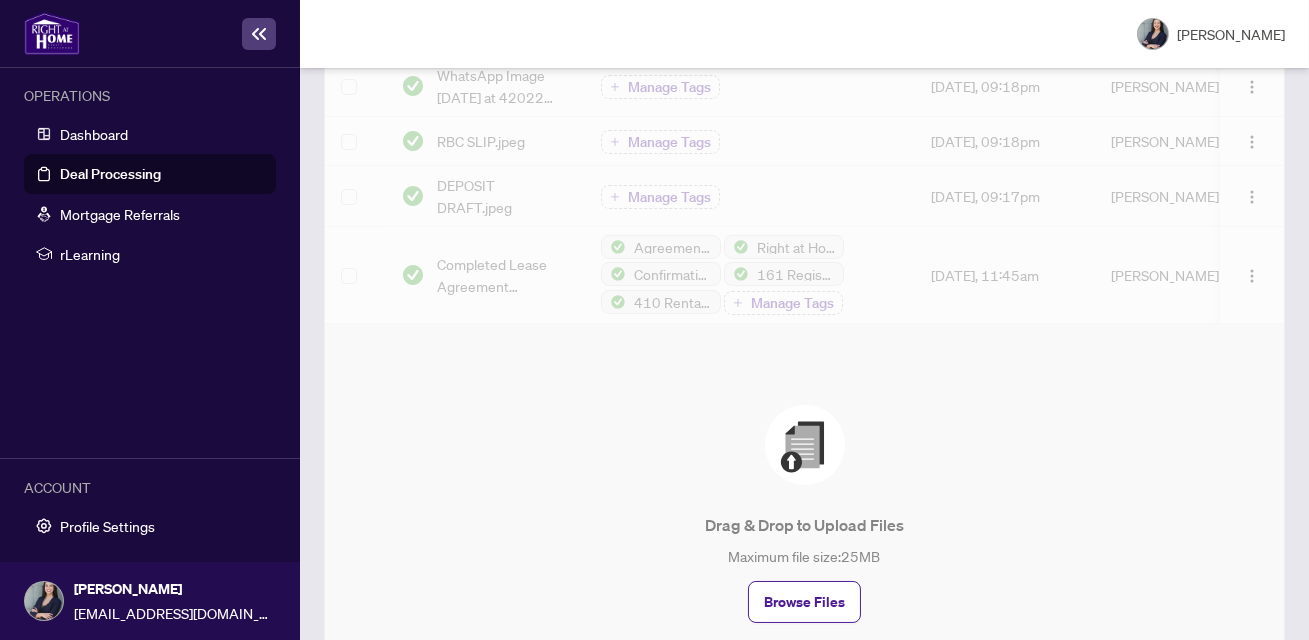 scroll, scrollTop: 1005, scrollLeft: 0, axis: vertical 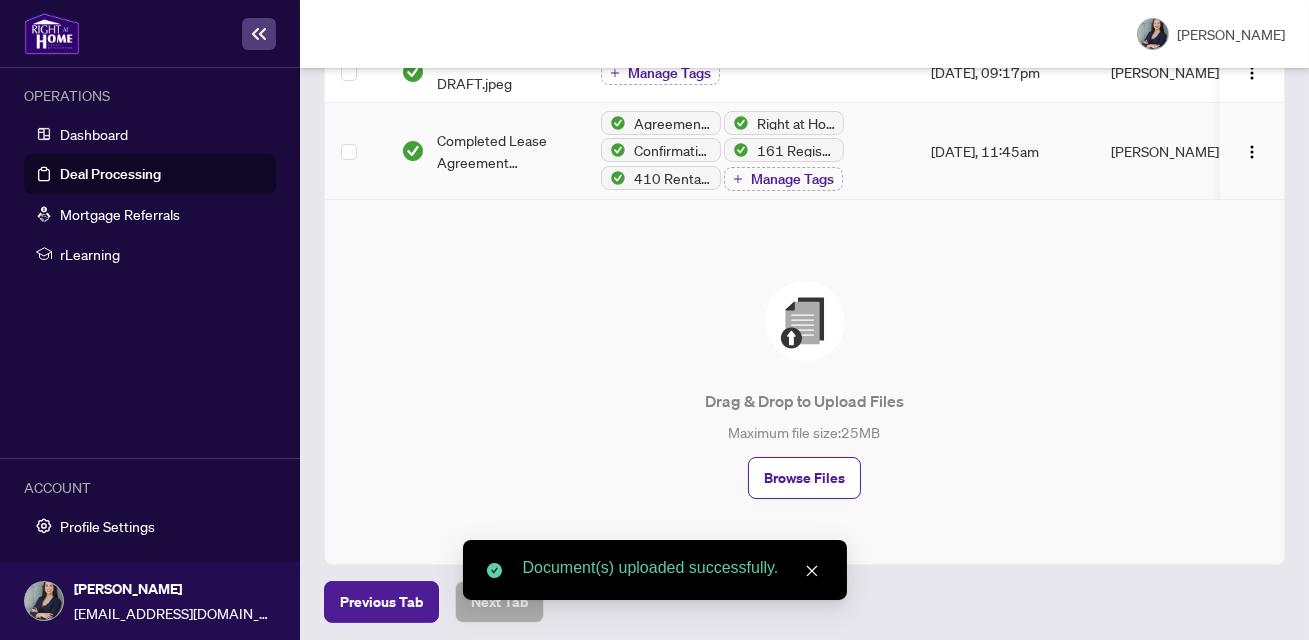 click 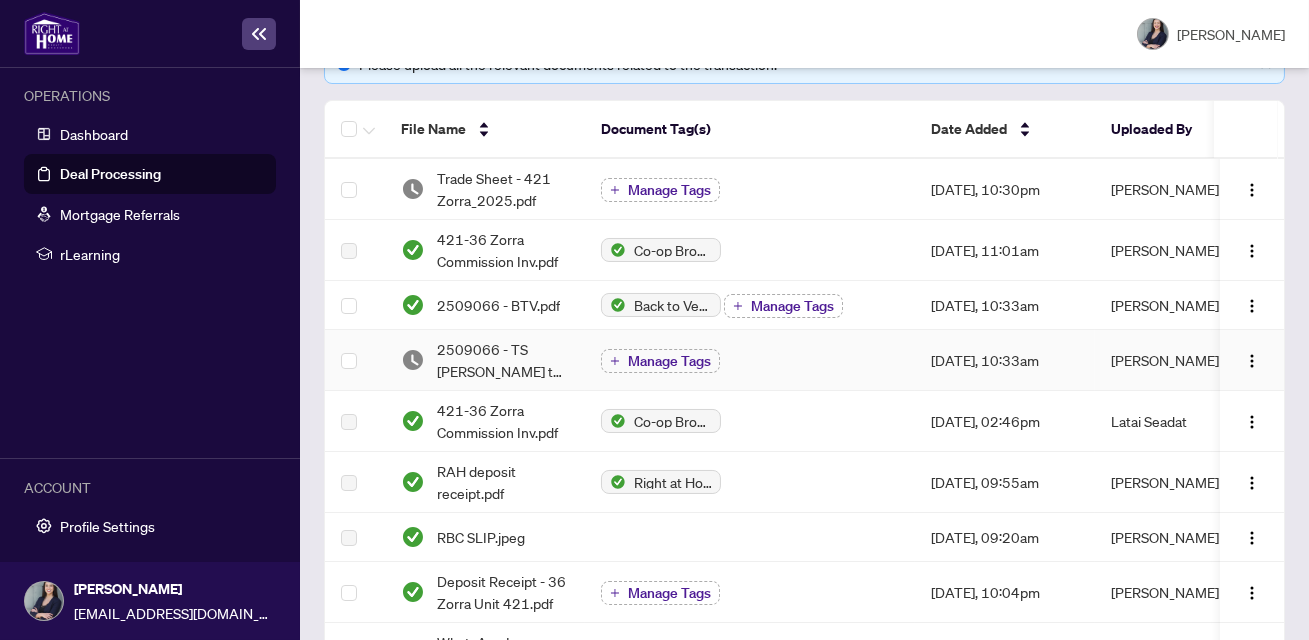 scroll, scrollTop: 0, scrollLeft: 0, axis: both 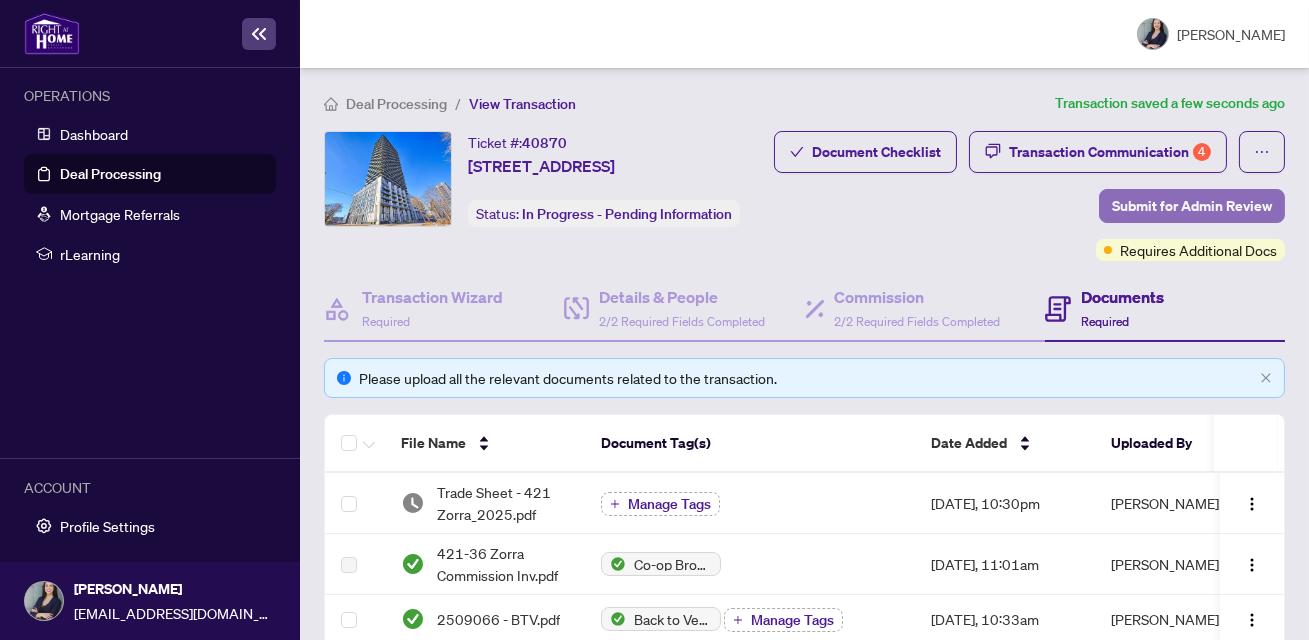 click on "Submit for Admin Review" at bounding box center [1192, 206] 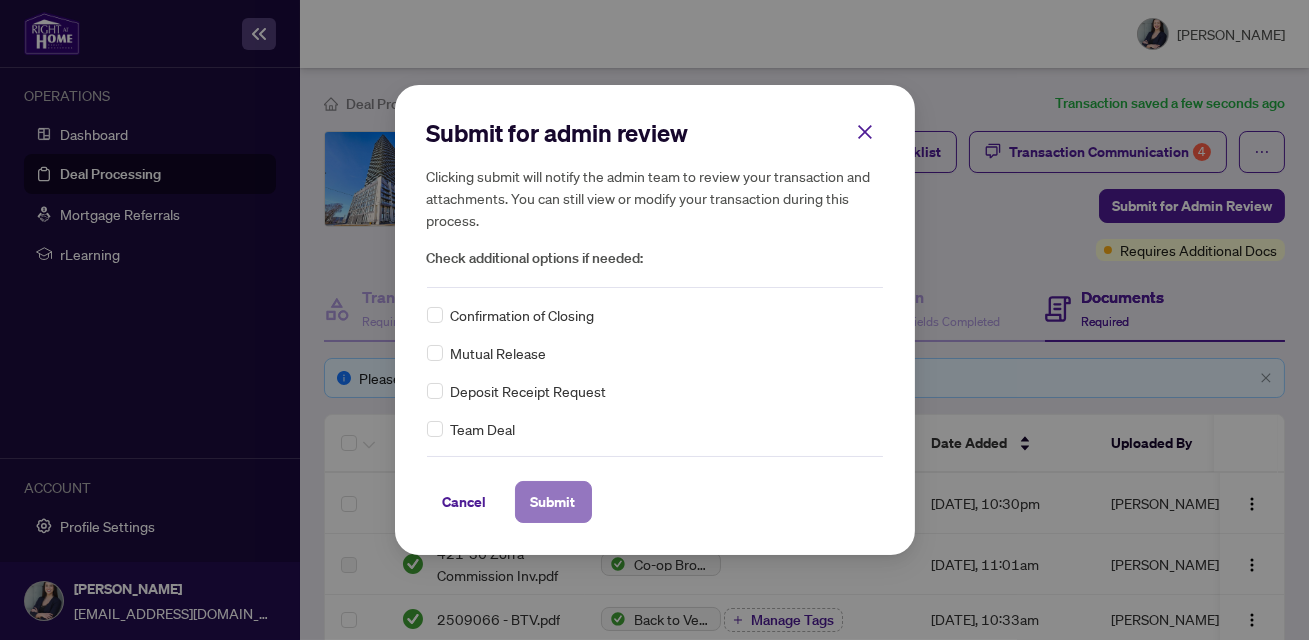 click on "Submit" at bounding box center [553, 502] 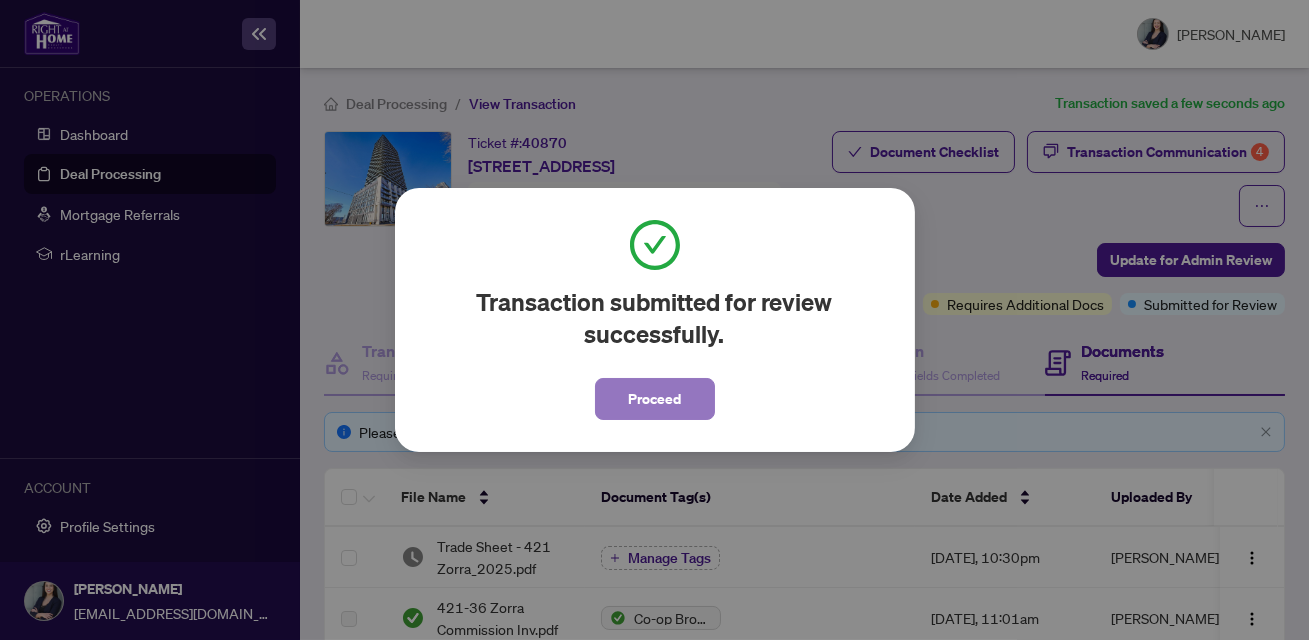 click on "Proceed" at bounding box center [654, 399] 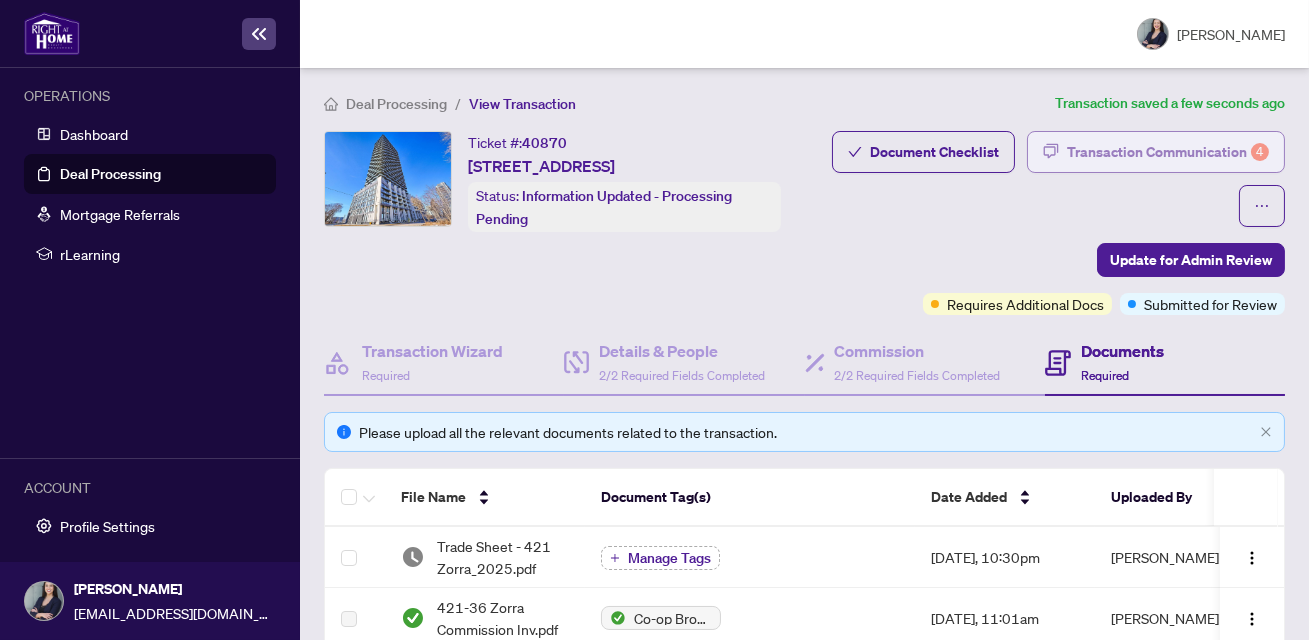 click on "Transaction Communication 4" at bounding box center [1168, 152] 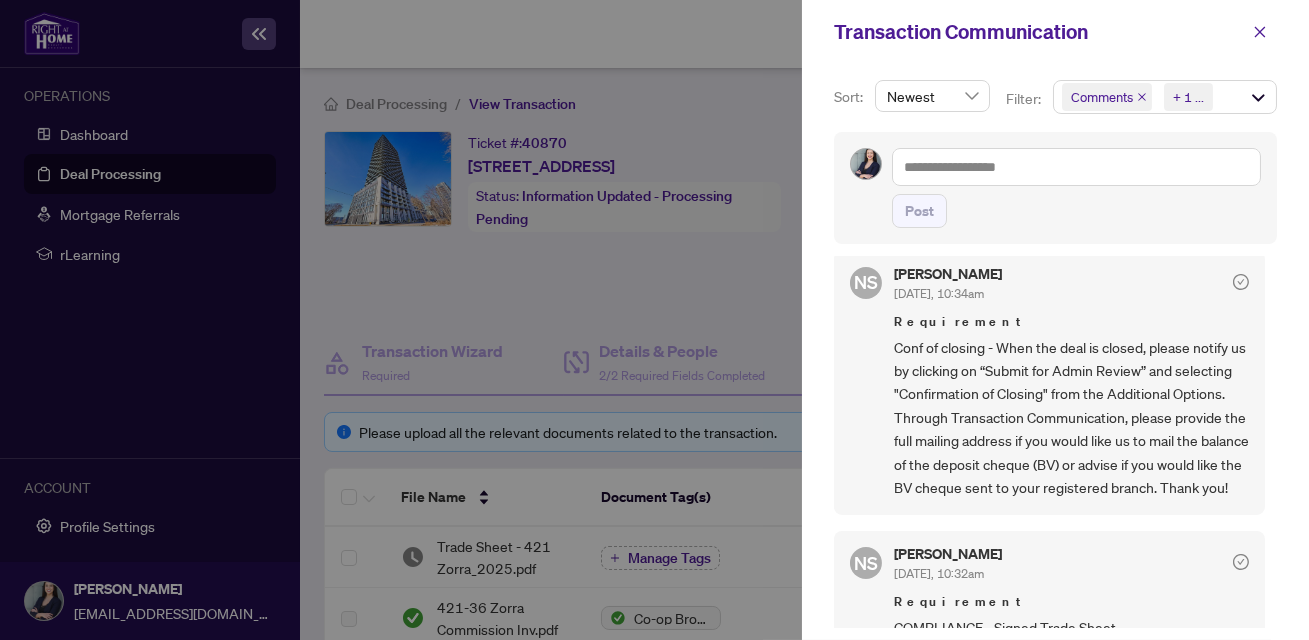 scroll, scrollTop: 676, scrollLeft: 0, axis: vertical 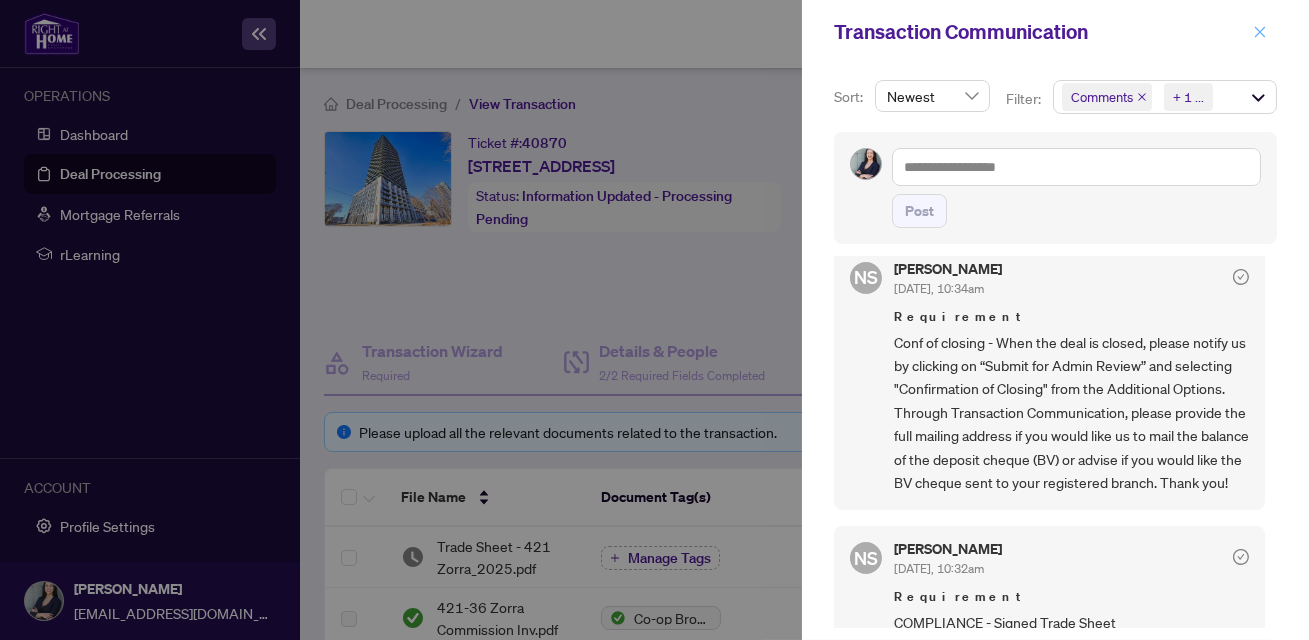 click 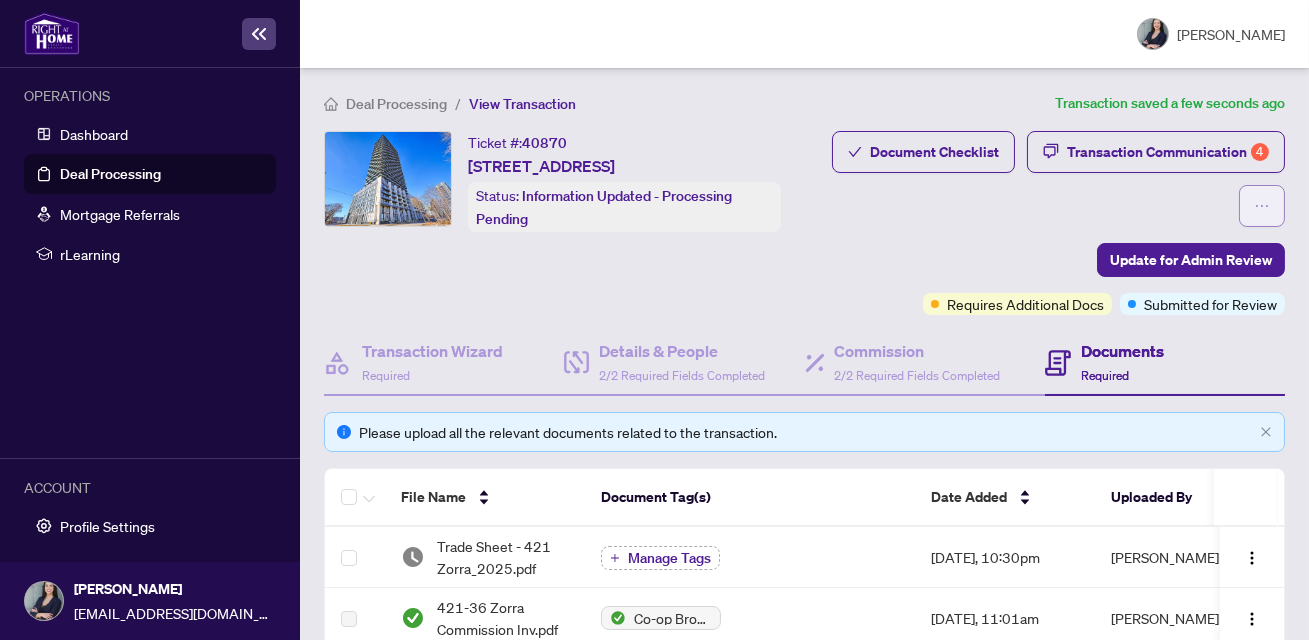 click 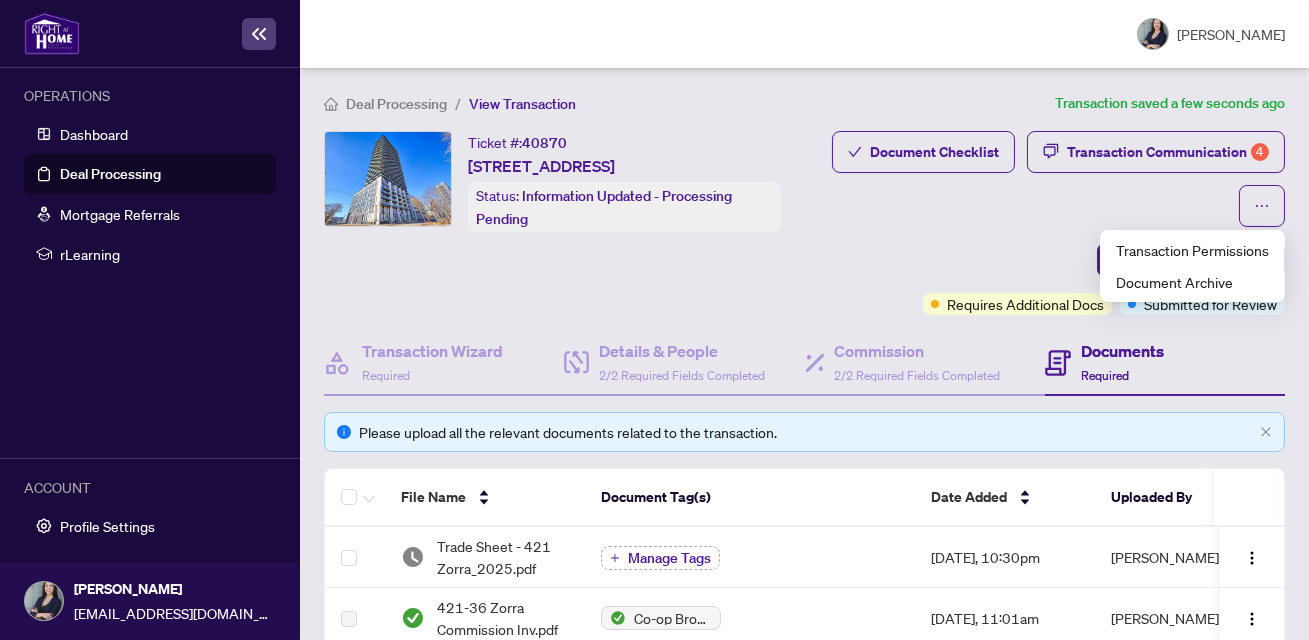 click on "Document Checklist Transaction Communication 4" at bounding box center (1037, 179) 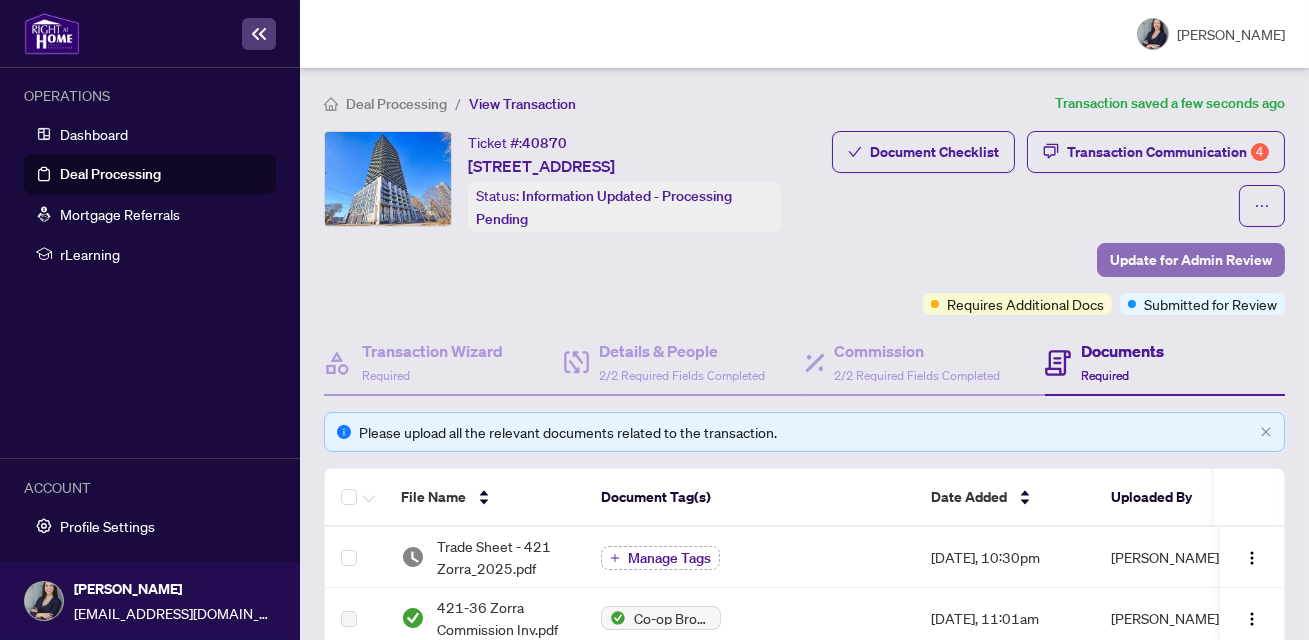 click on "Update for Admin Review" at bounding box center [1191, 260] 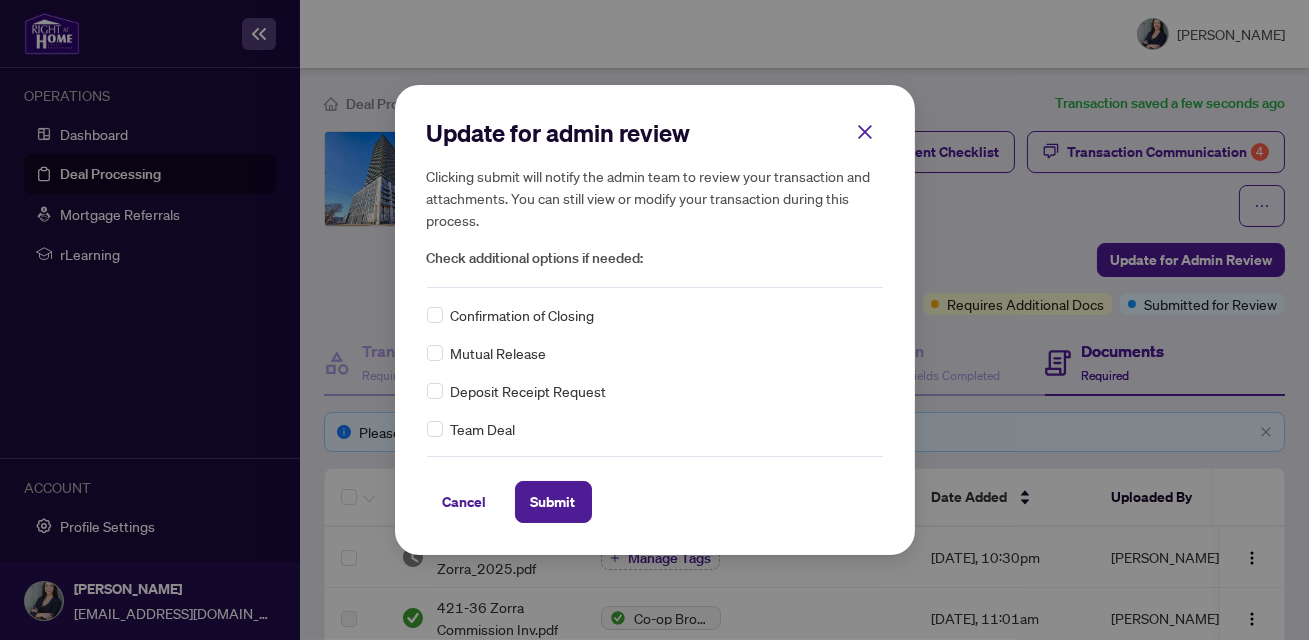 click on "Confirmation of Closing Mutual Release Deposit Receipt Request Team Deal" at bounding box center (655, 372) 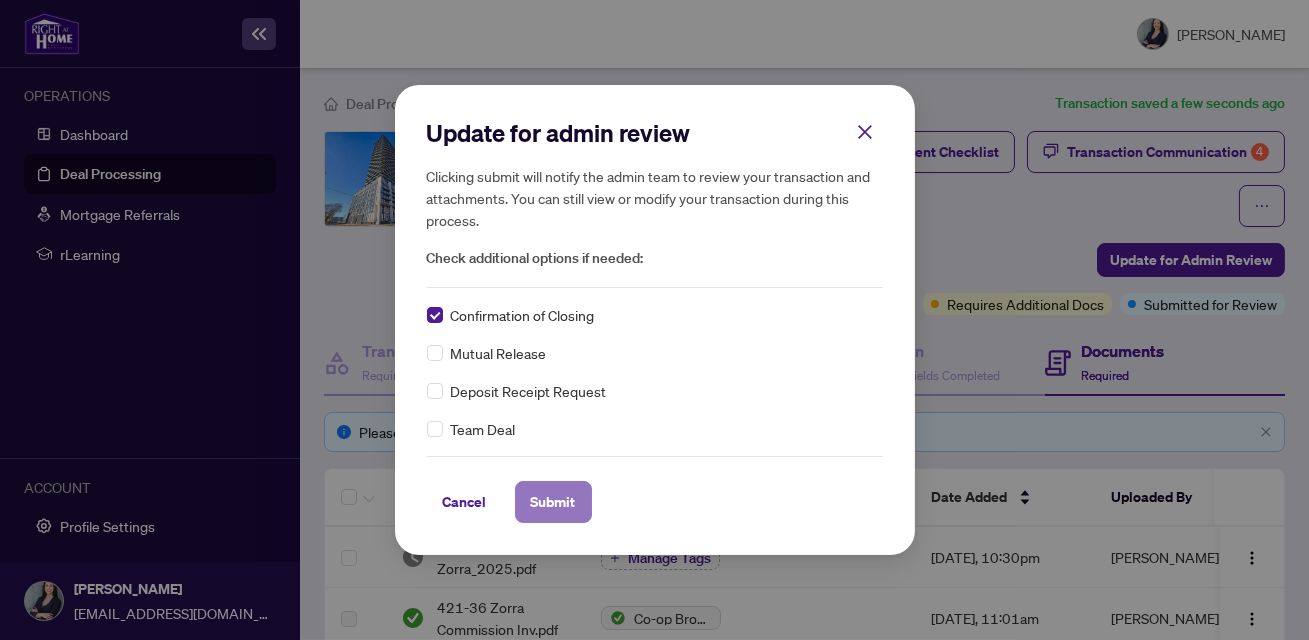 click on "Submit" at bounding box center (553, 502) 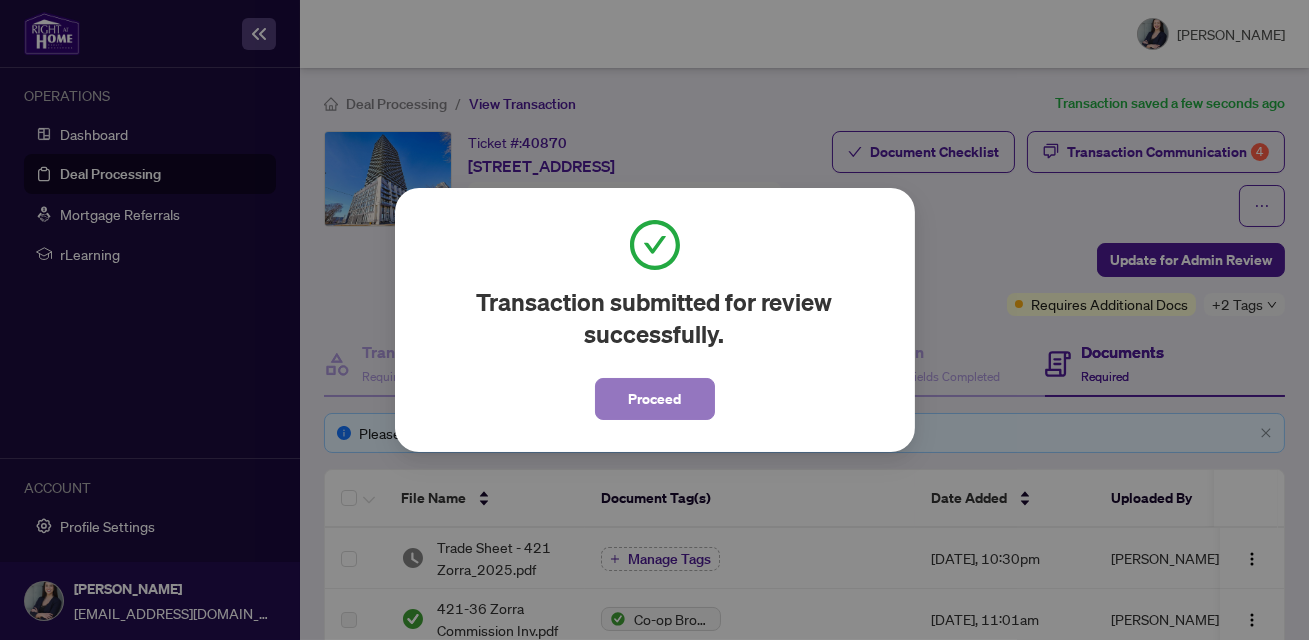 click on "Proceed" at bounding box center [654, 399] 